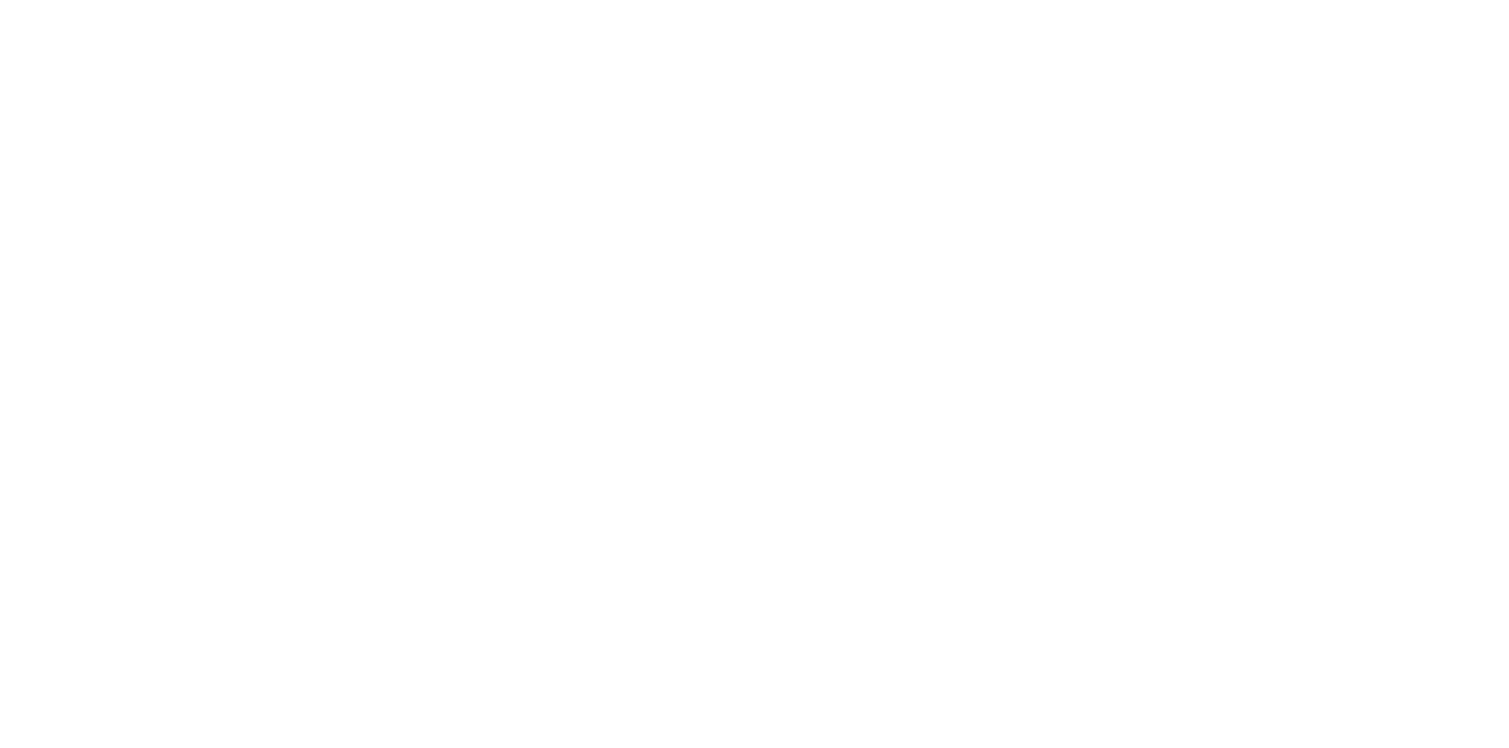 scroll, scrollTop: 0, scrollLeft: 0, axis: both 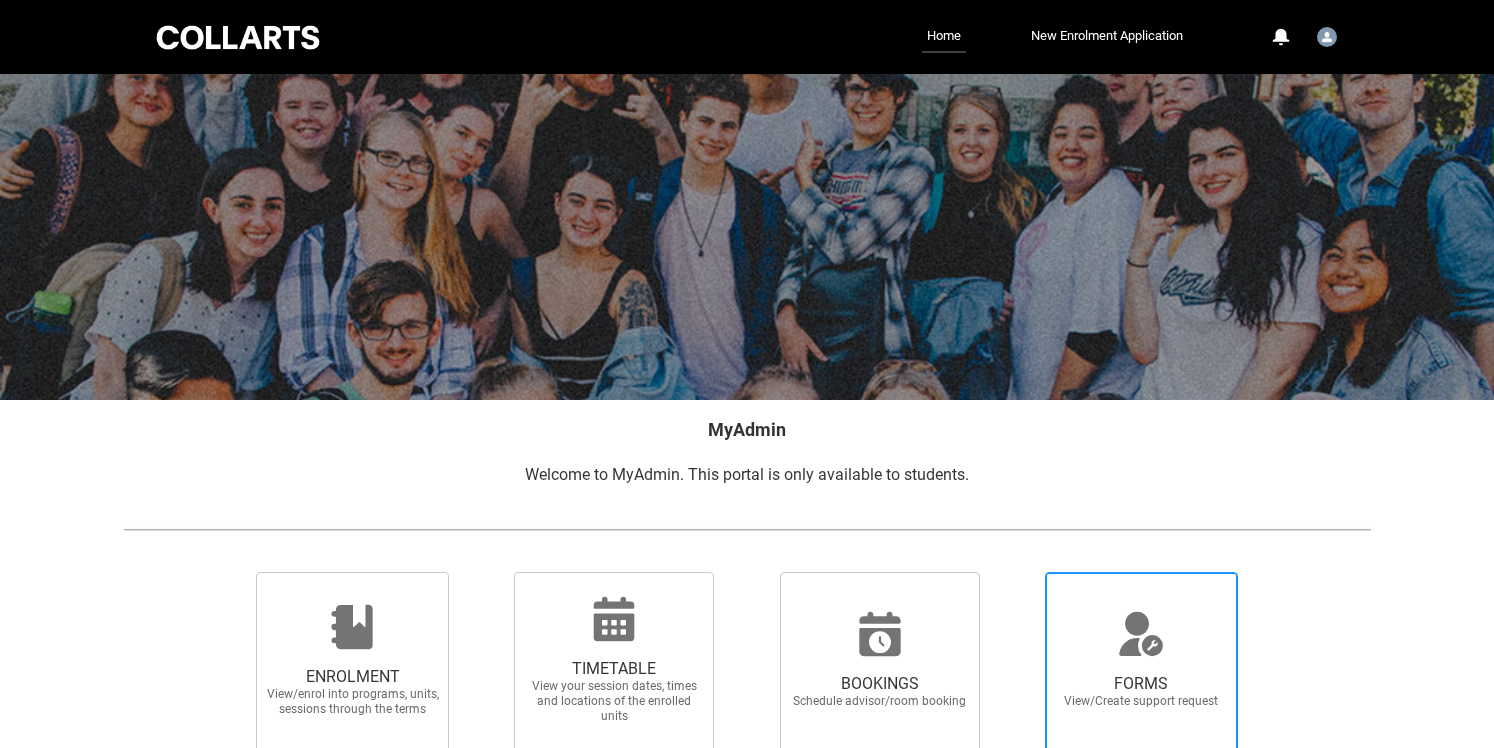 click on "FORMS View/Create support request" at bounding box center (1141, 668) 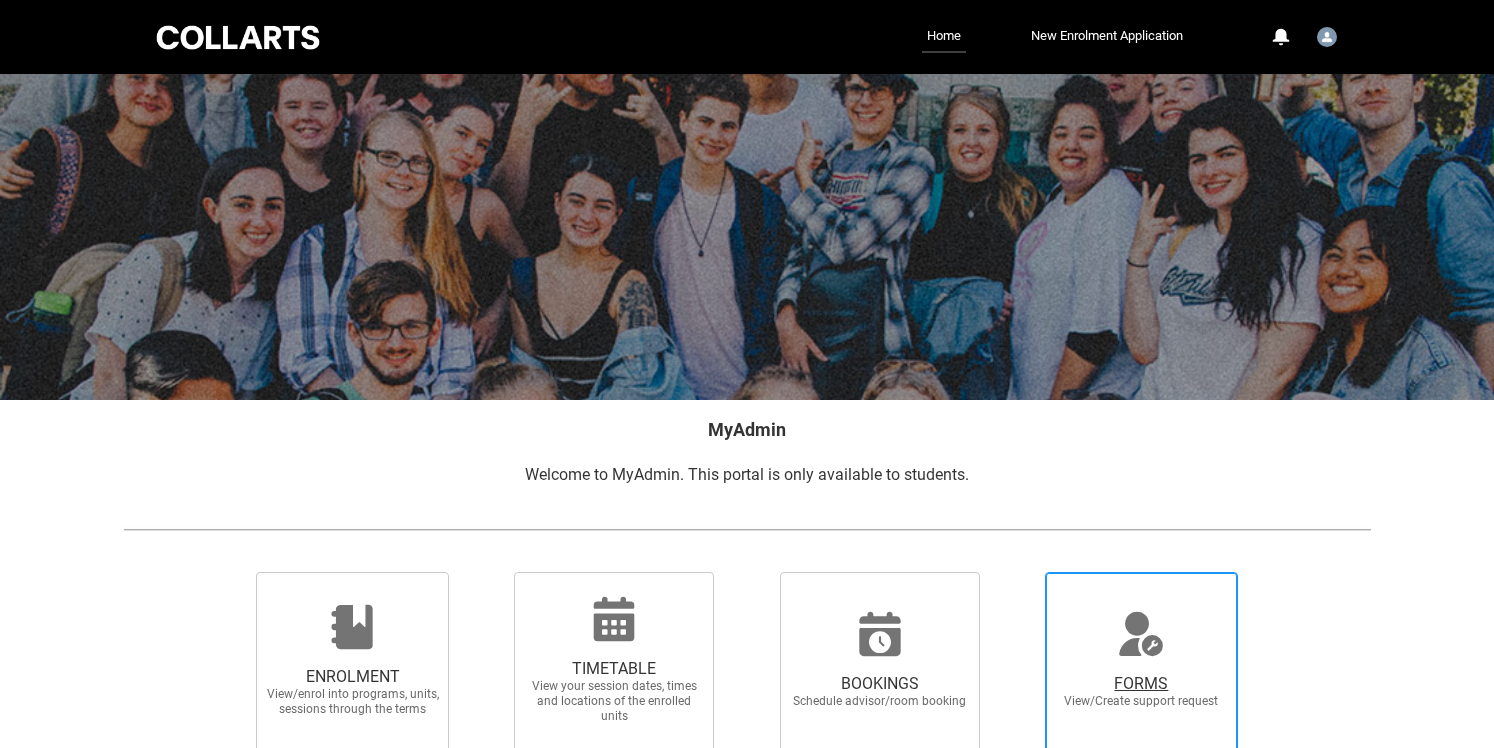radio on "true" 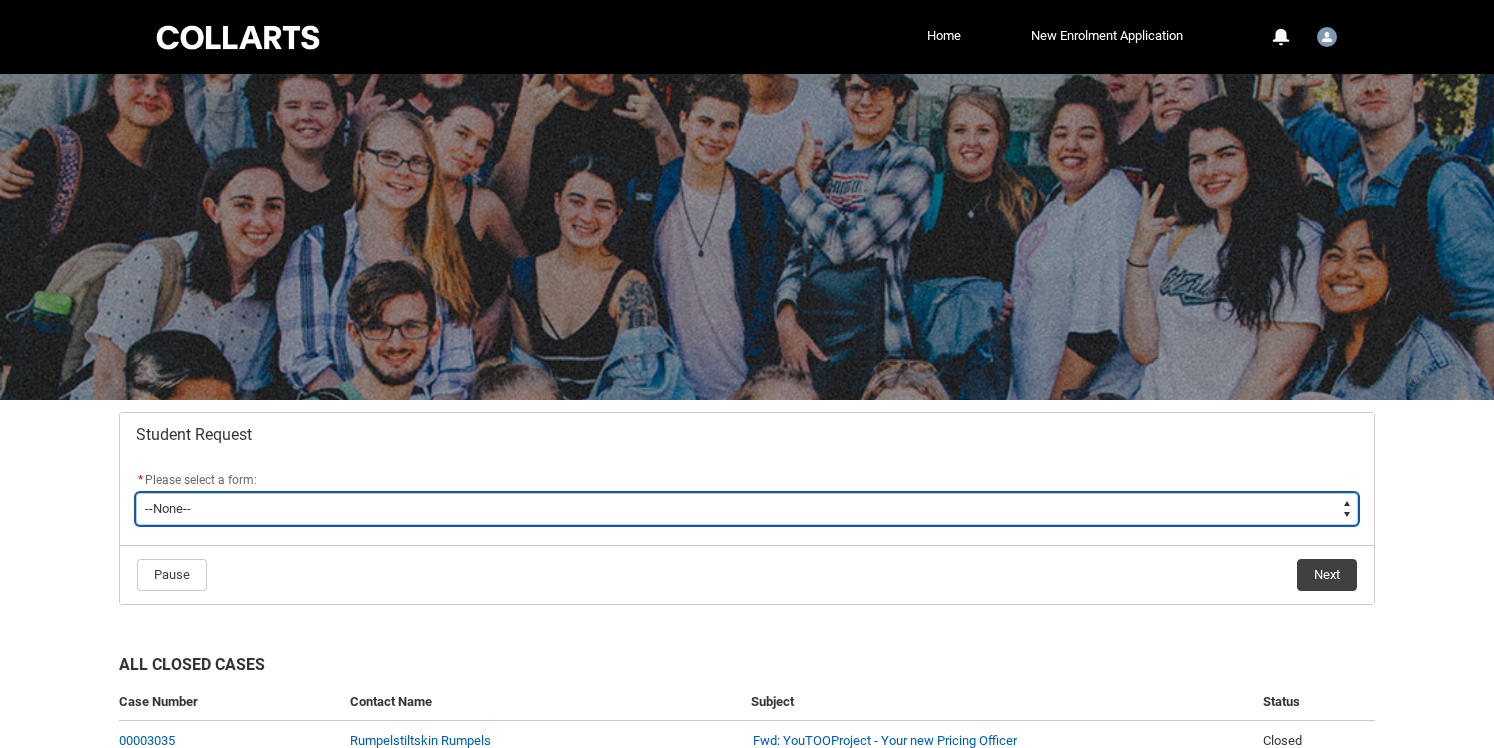 click on "--None-- Academic Transcript Application to Appeal Assignment Extension Change of Legal Name Course Credit / RPL Course Transfer Deferral / Leave of Absence Enrolment Variation Financial Hardship Program General Enquiry Grievance Reasonable Adjustment Return to Study Application Special Consideration Tuition Fee Refund Withdraw & Cancel Enrolment Information Release" at bounding box center (747, 509) 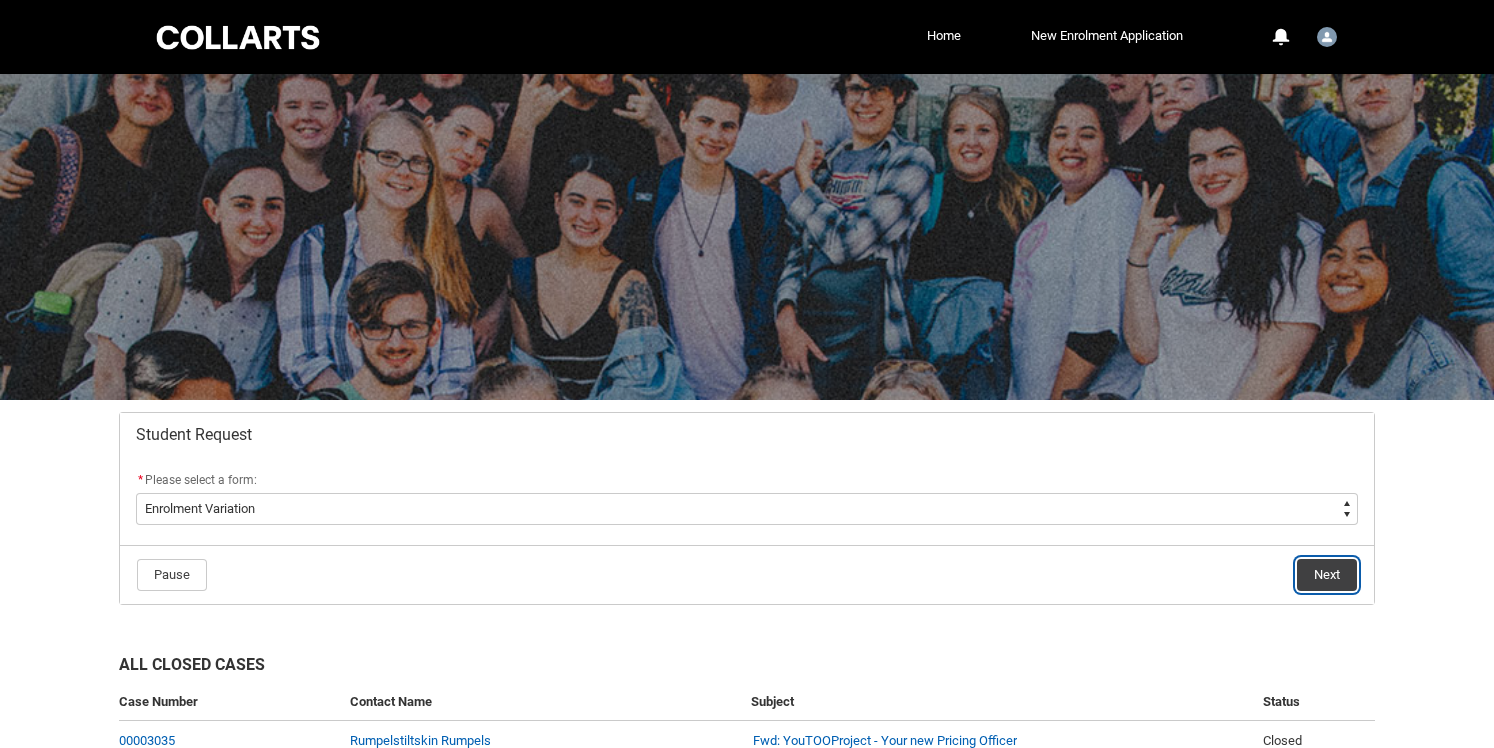 click on "Next" 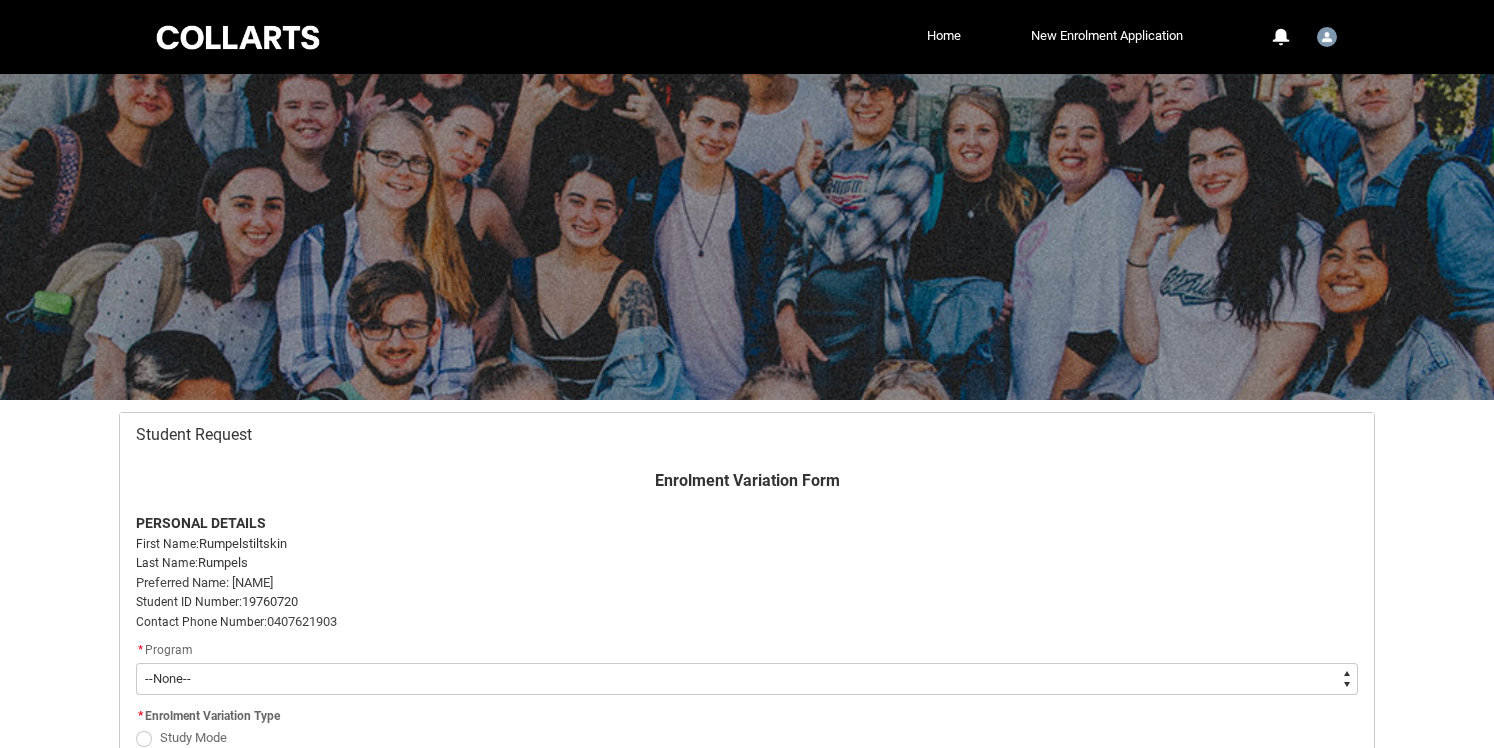 scroll, scrollTop: 213, scrollLeft: 0, axis: vertical 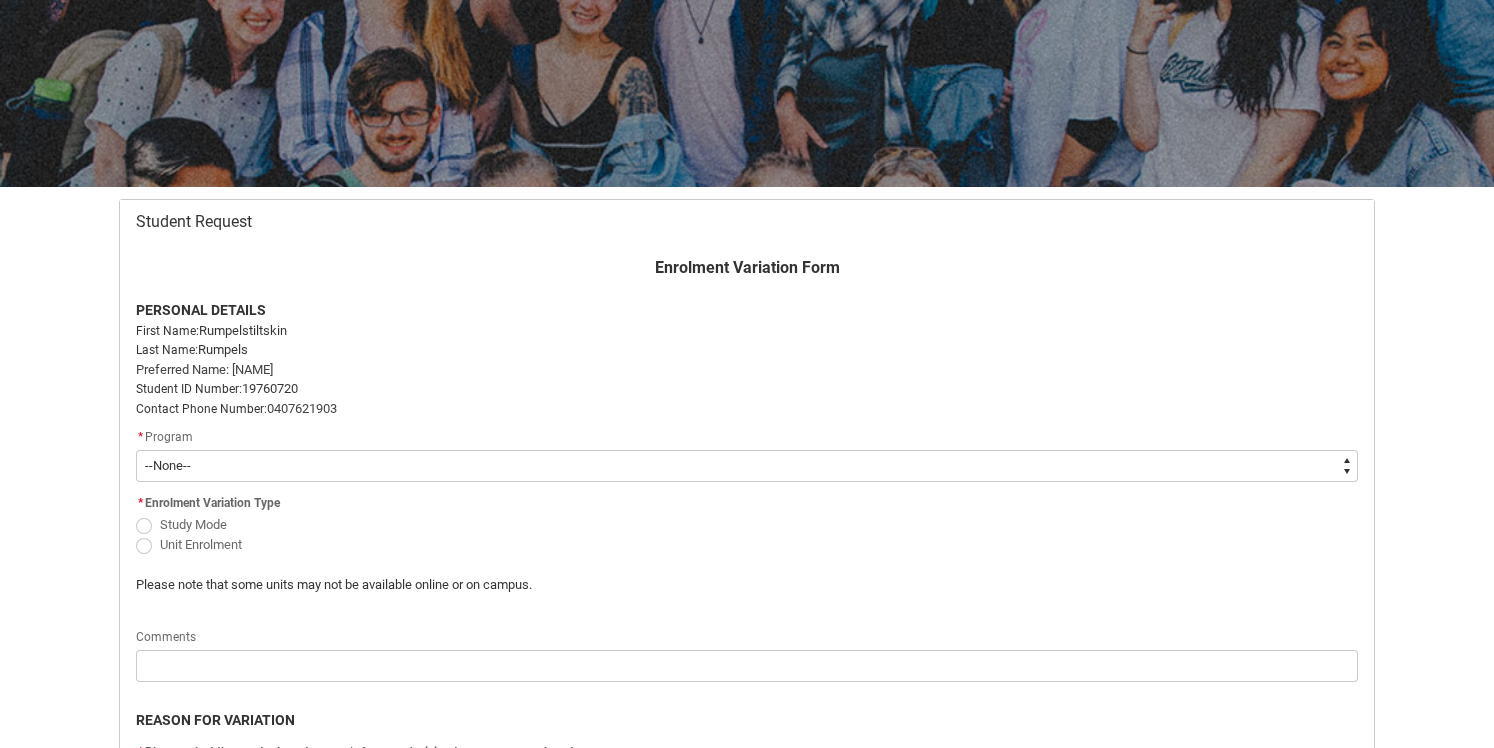click at bounding box center (144, 526) 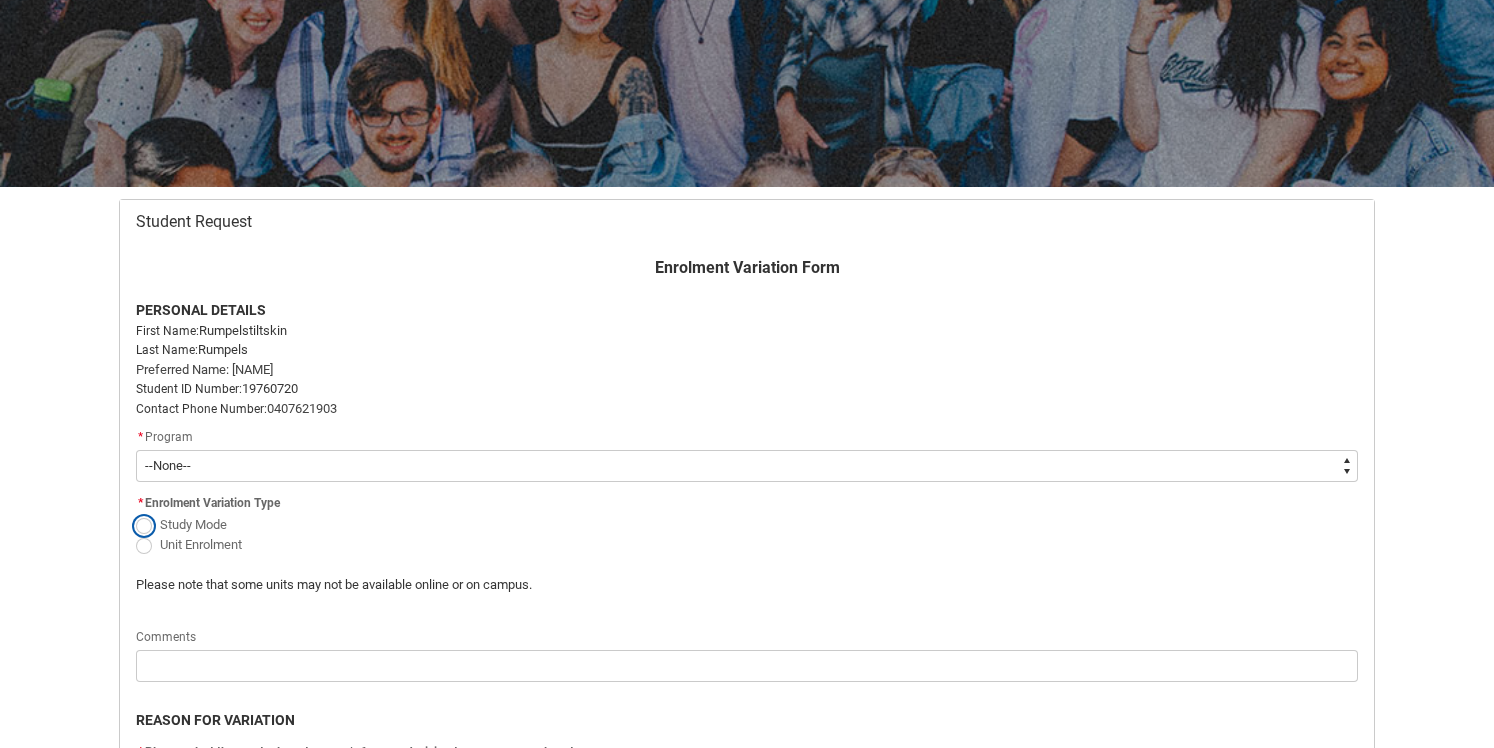 click on "Study Mode" at bounding box center [135, 513] 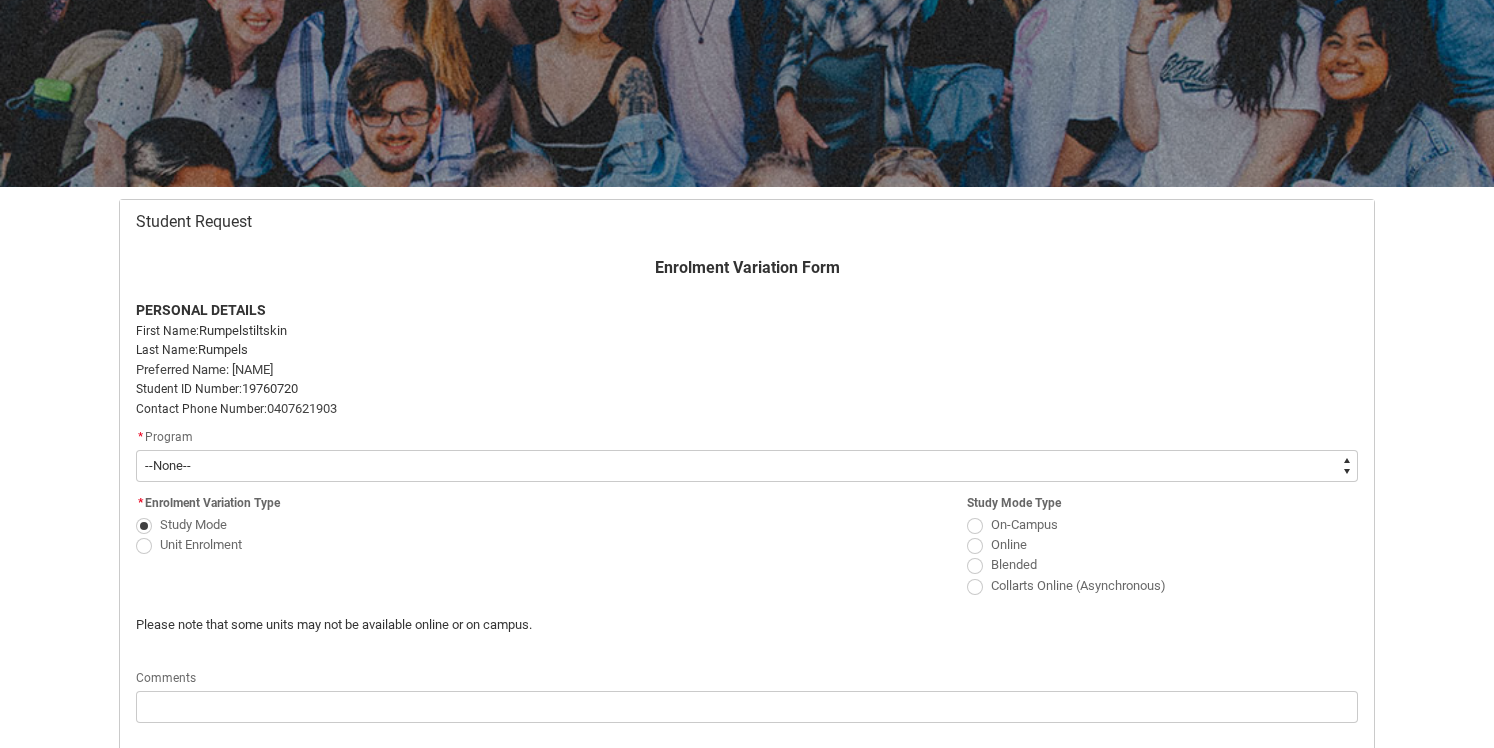 click at bounding box center [975, 546] 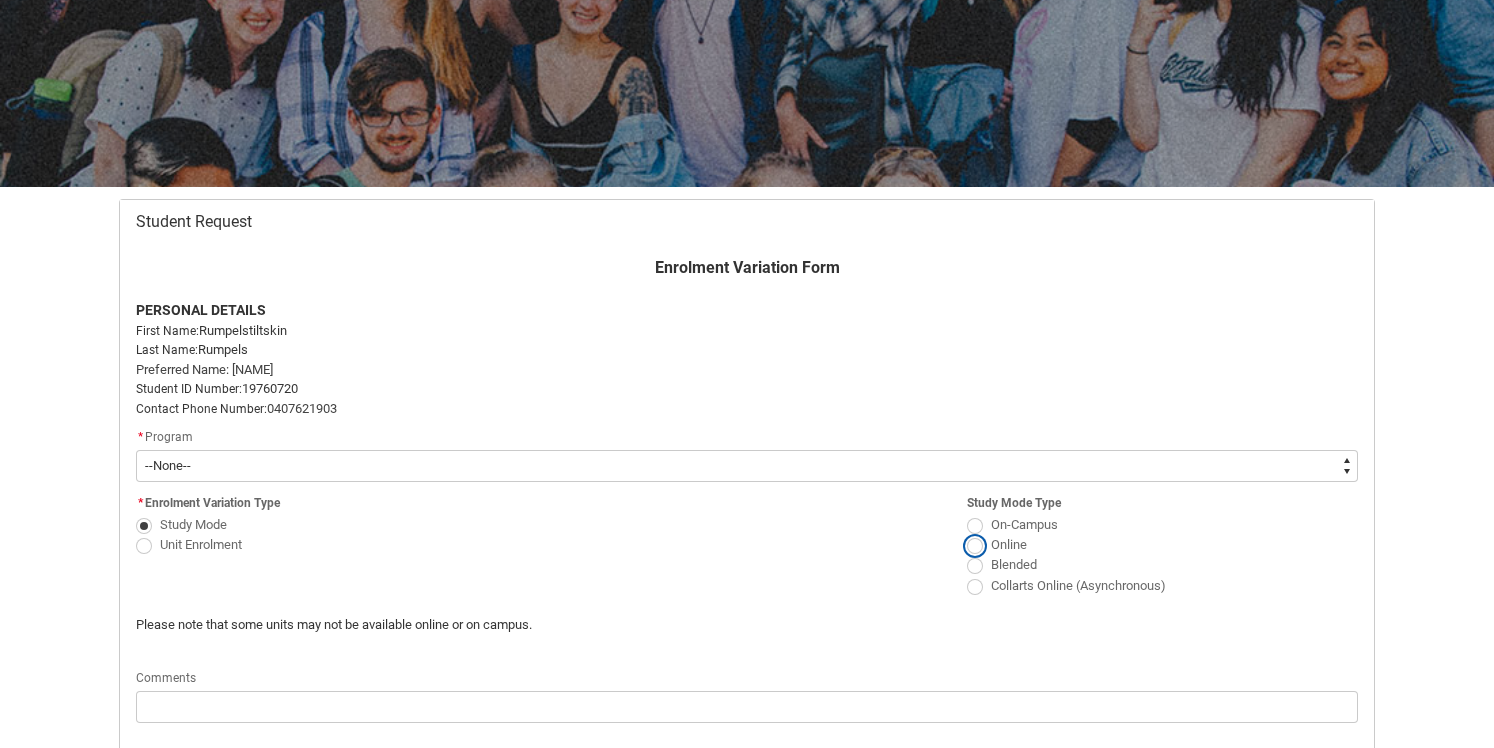 radio on "true" 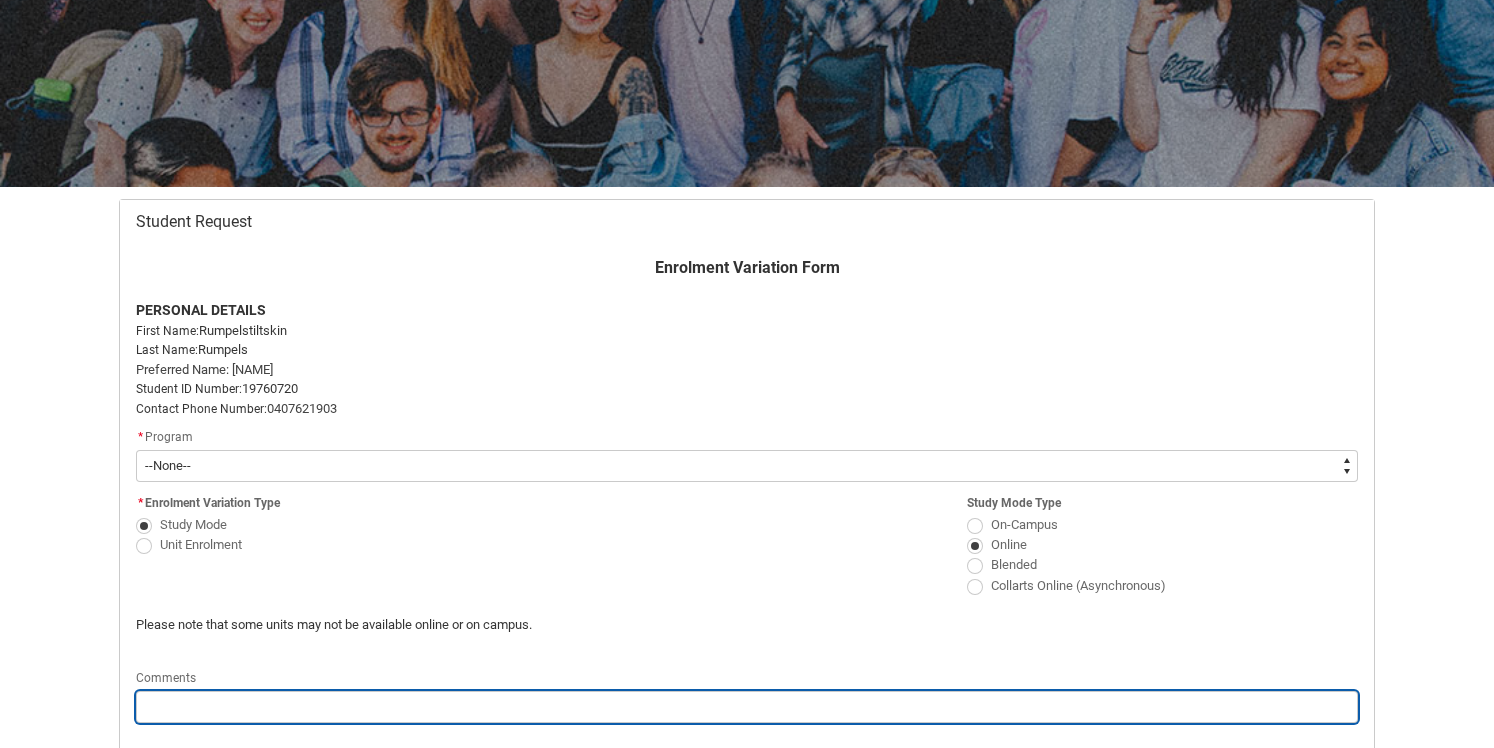click at bounding box center [747, 707] 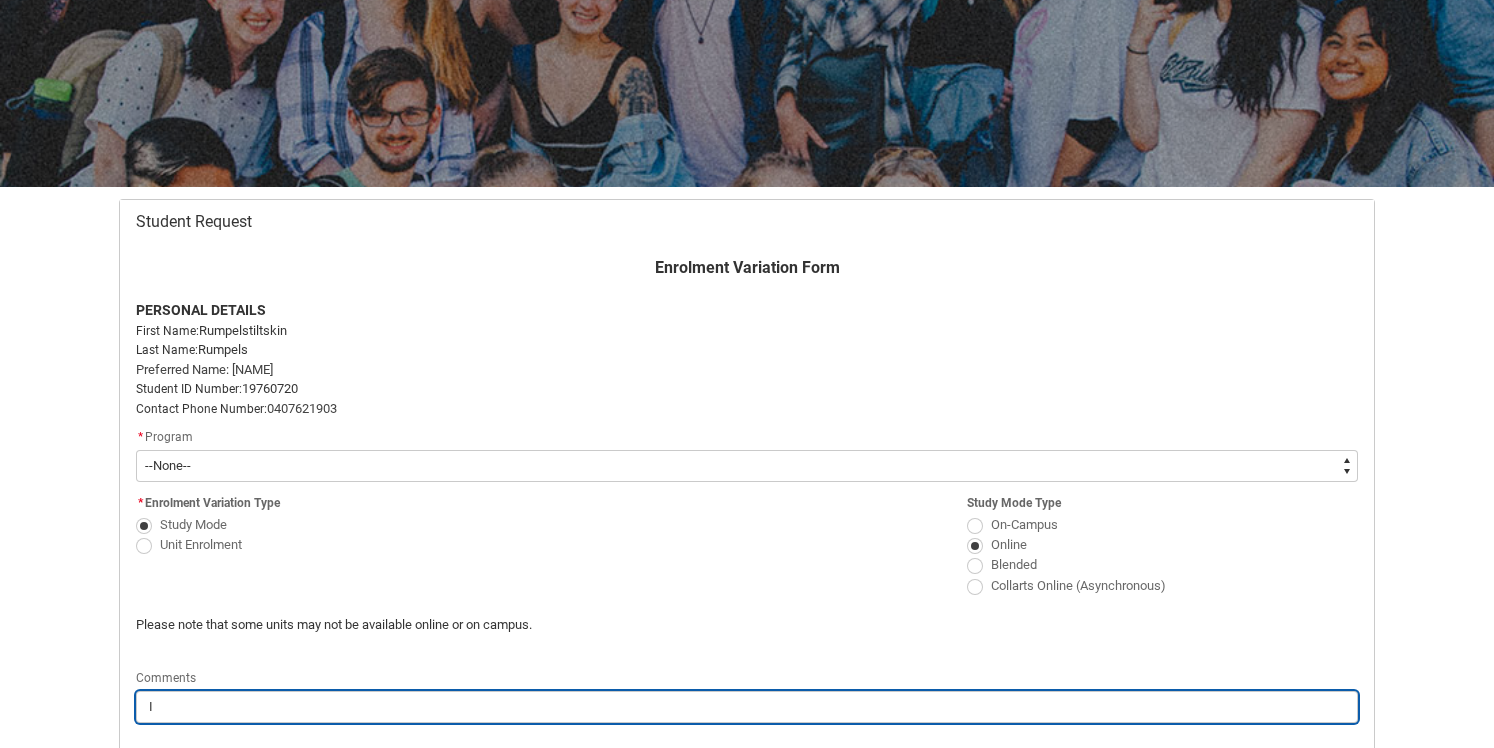 type on "I" 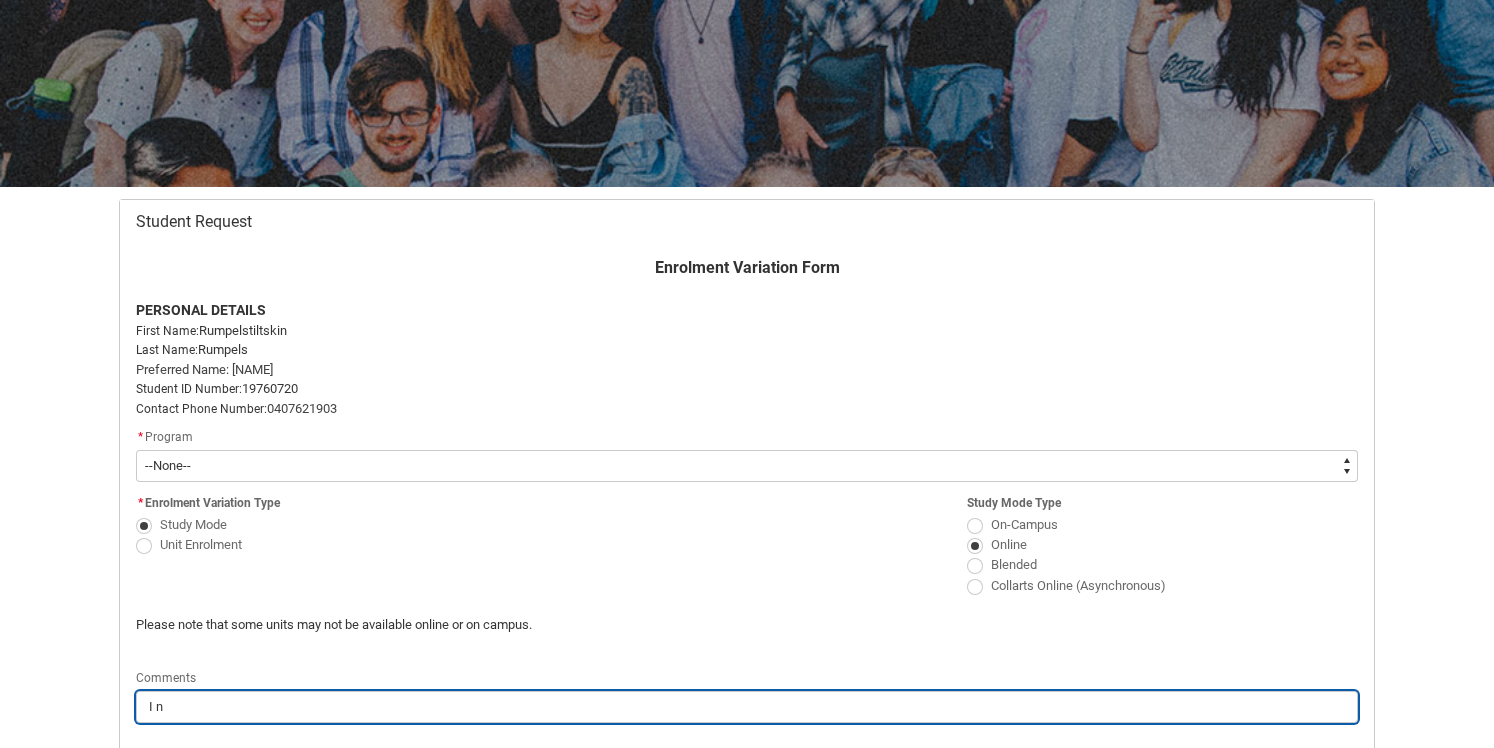 type on "I ne" 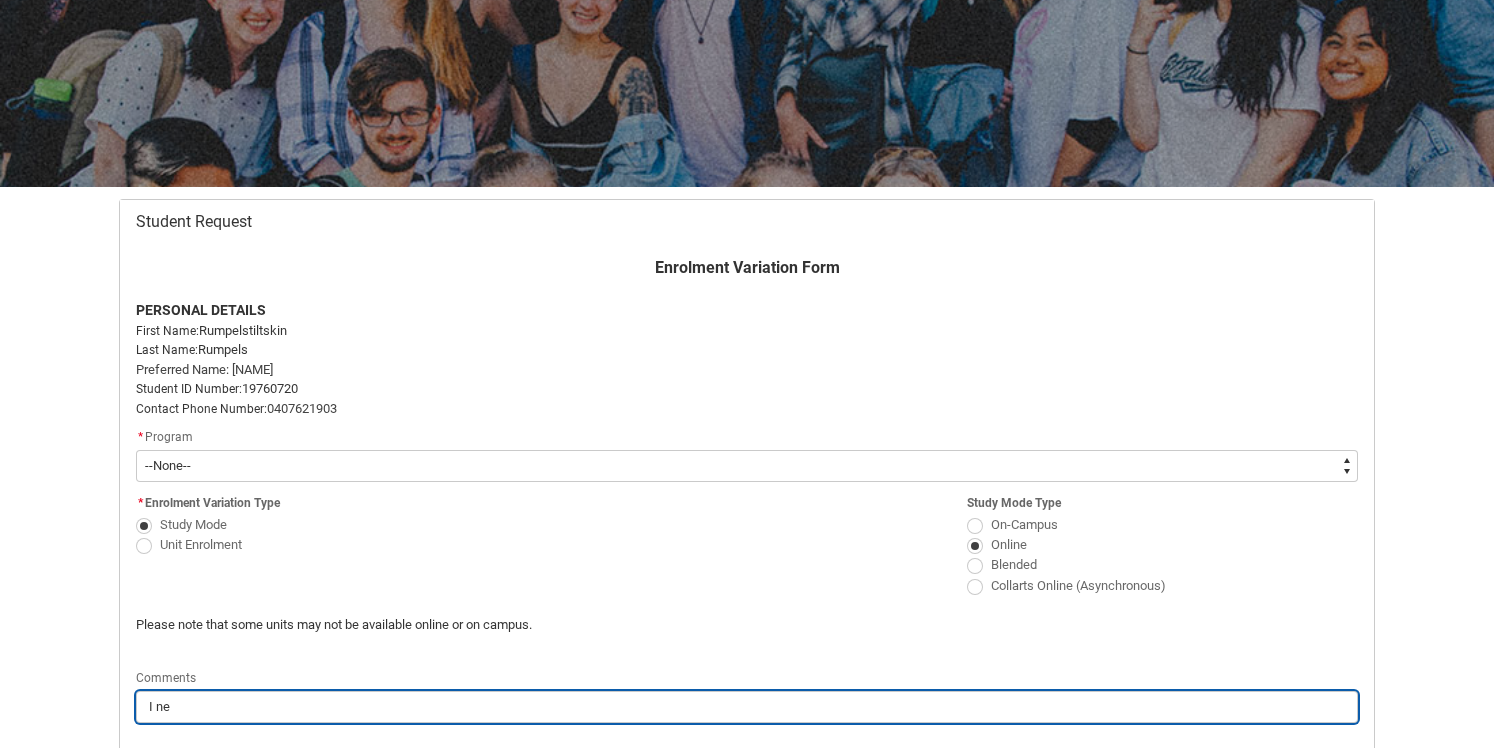 type on "I nee" 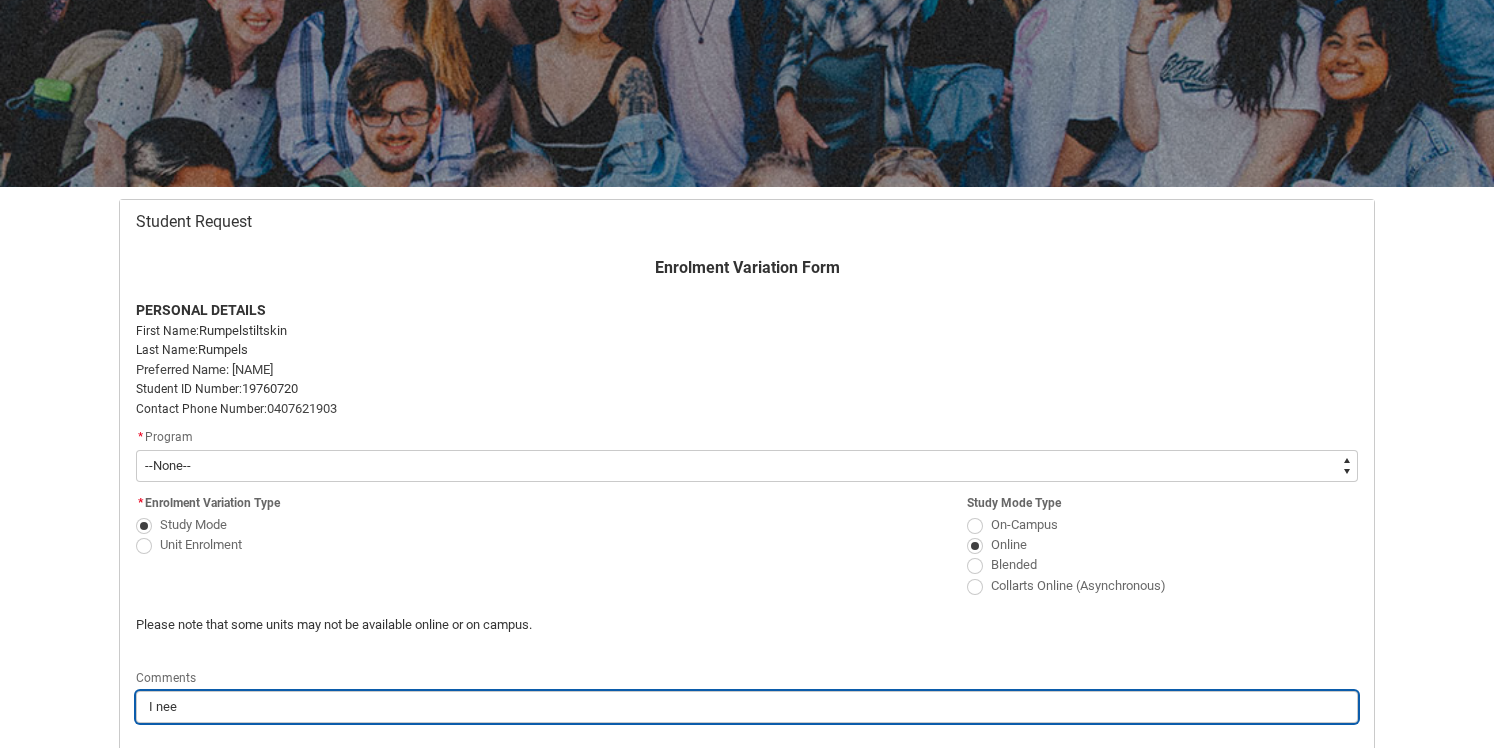 type on "I need" 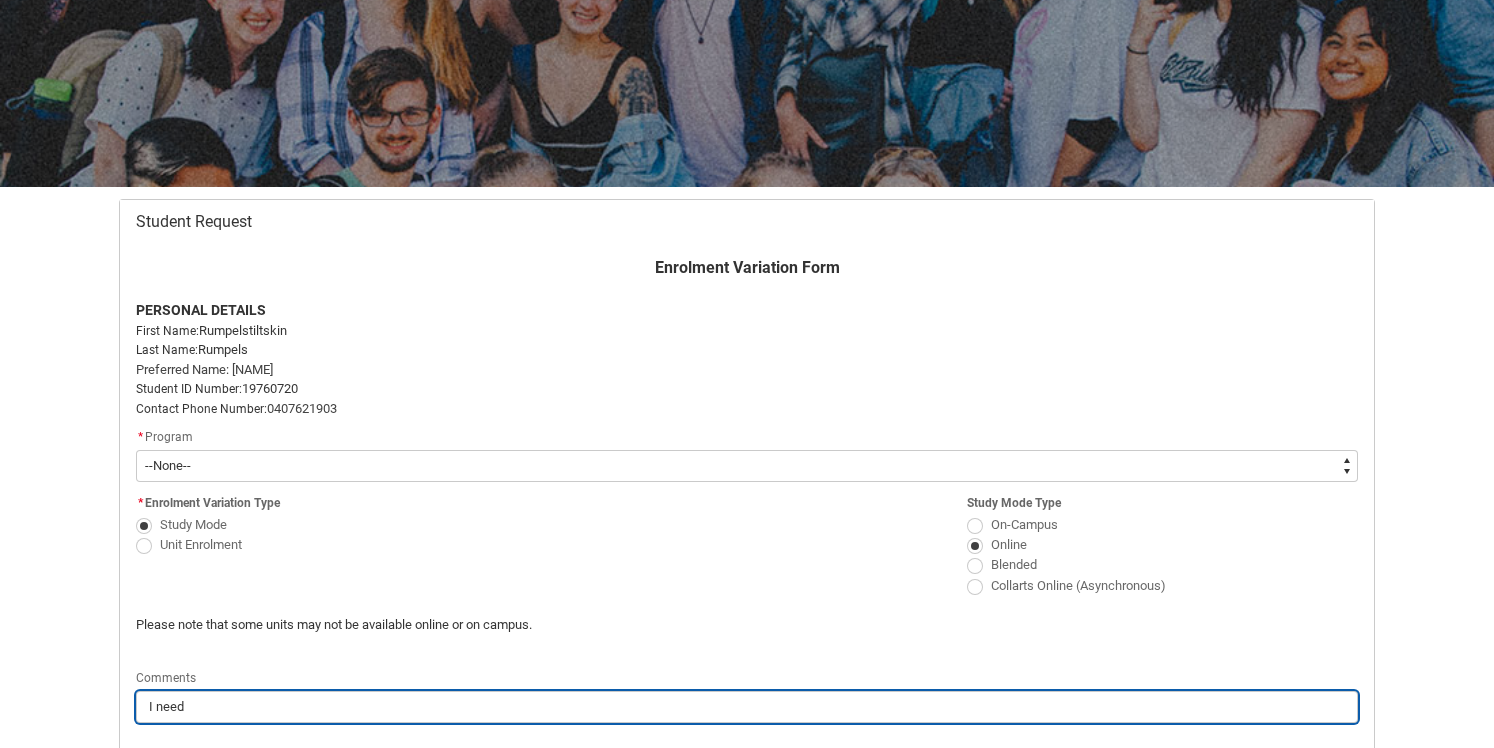type on "I need" 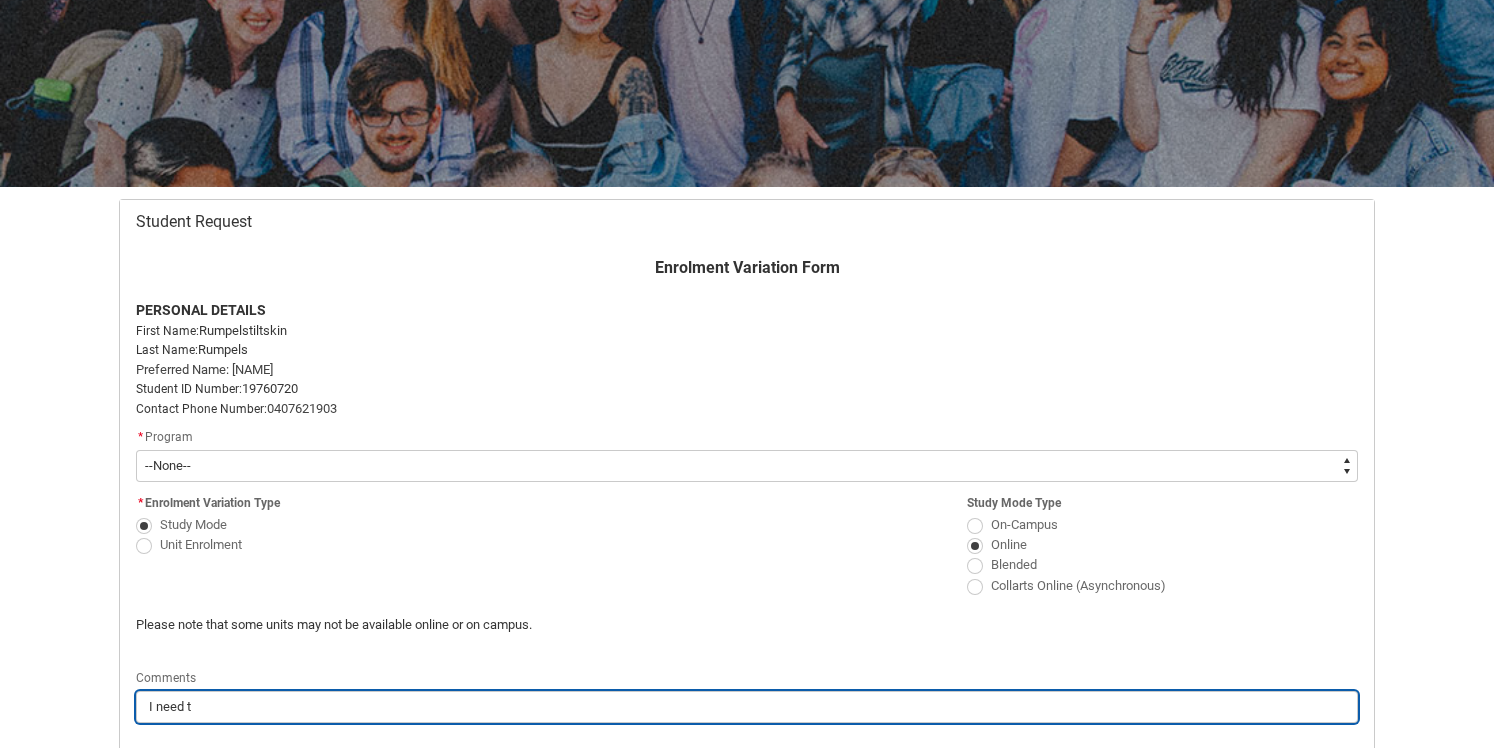 type on "I need to" 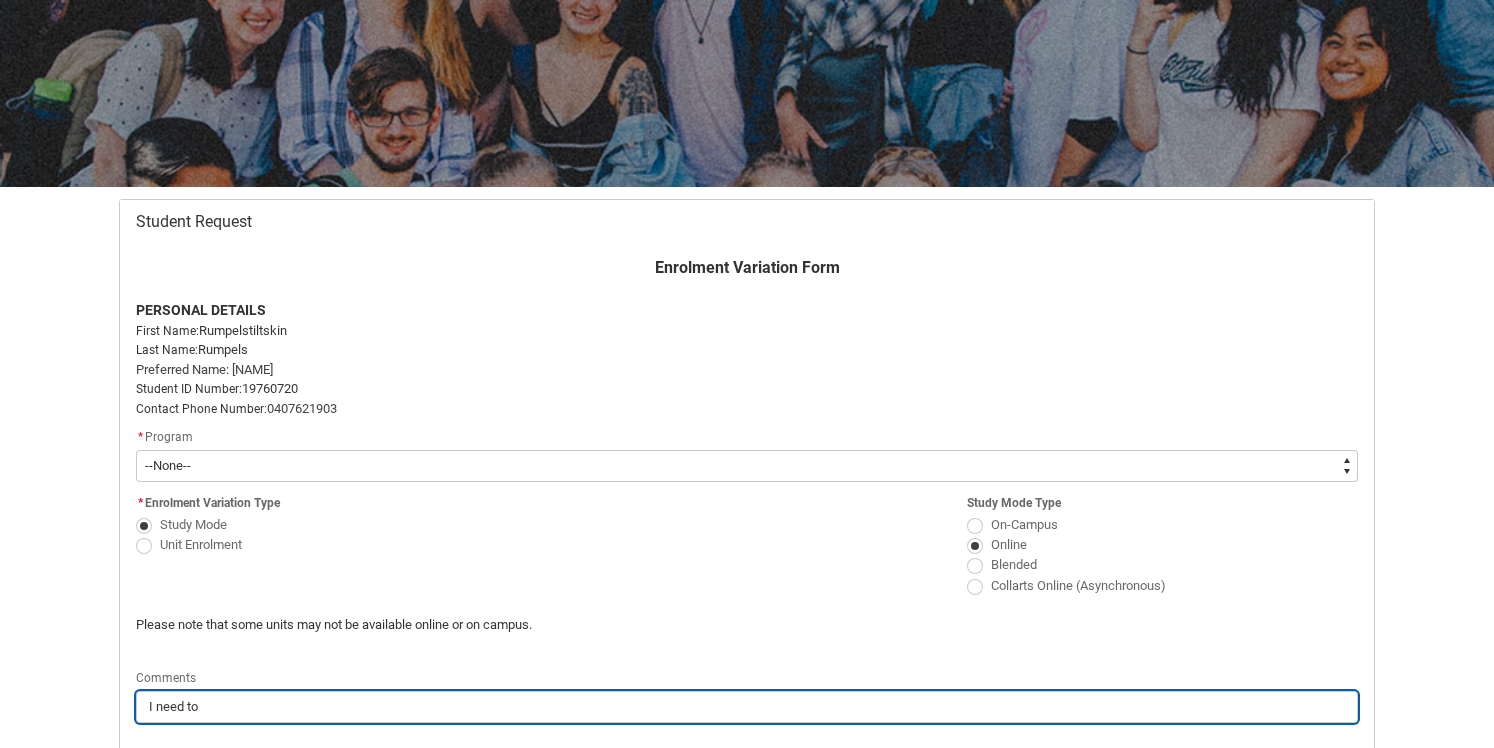 type on "I need to" 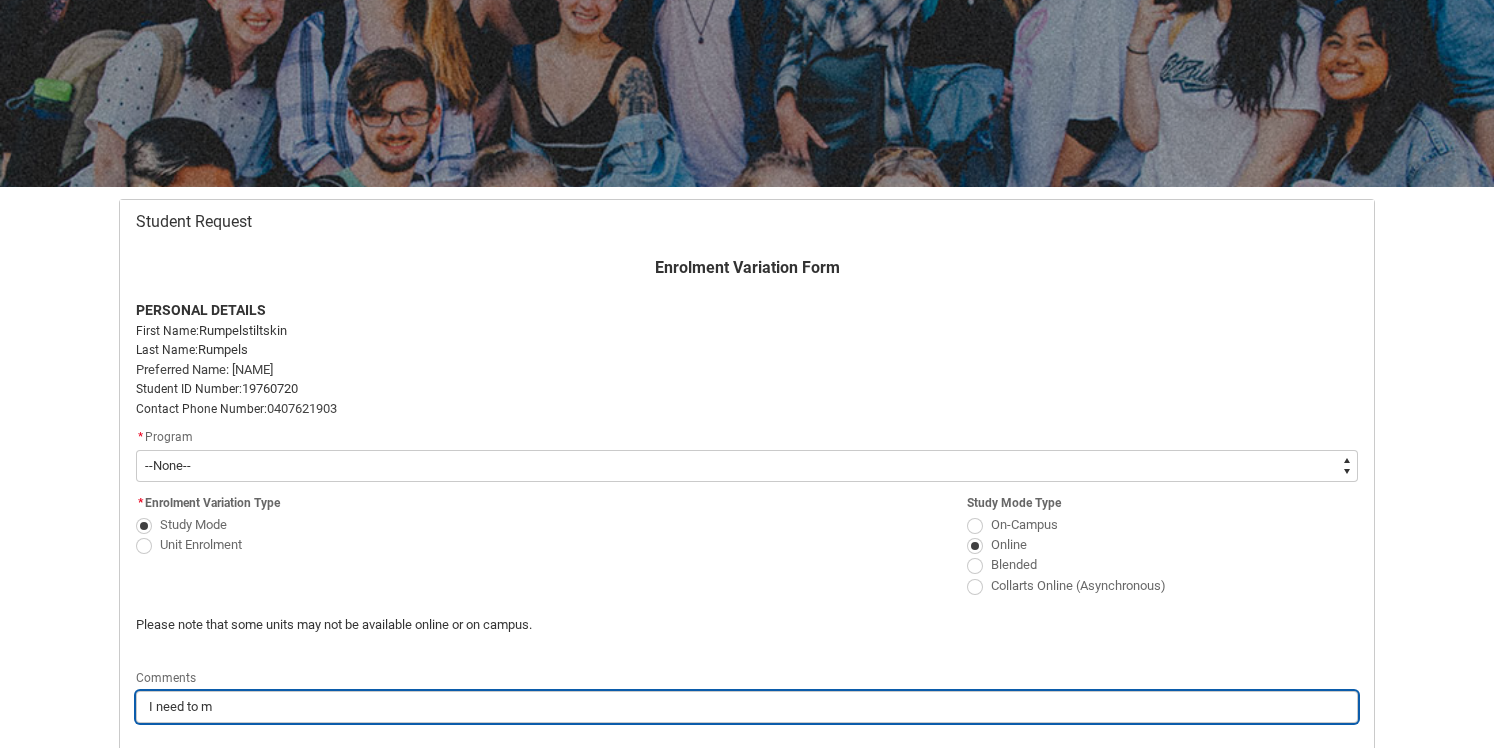 type on "I need to mo" 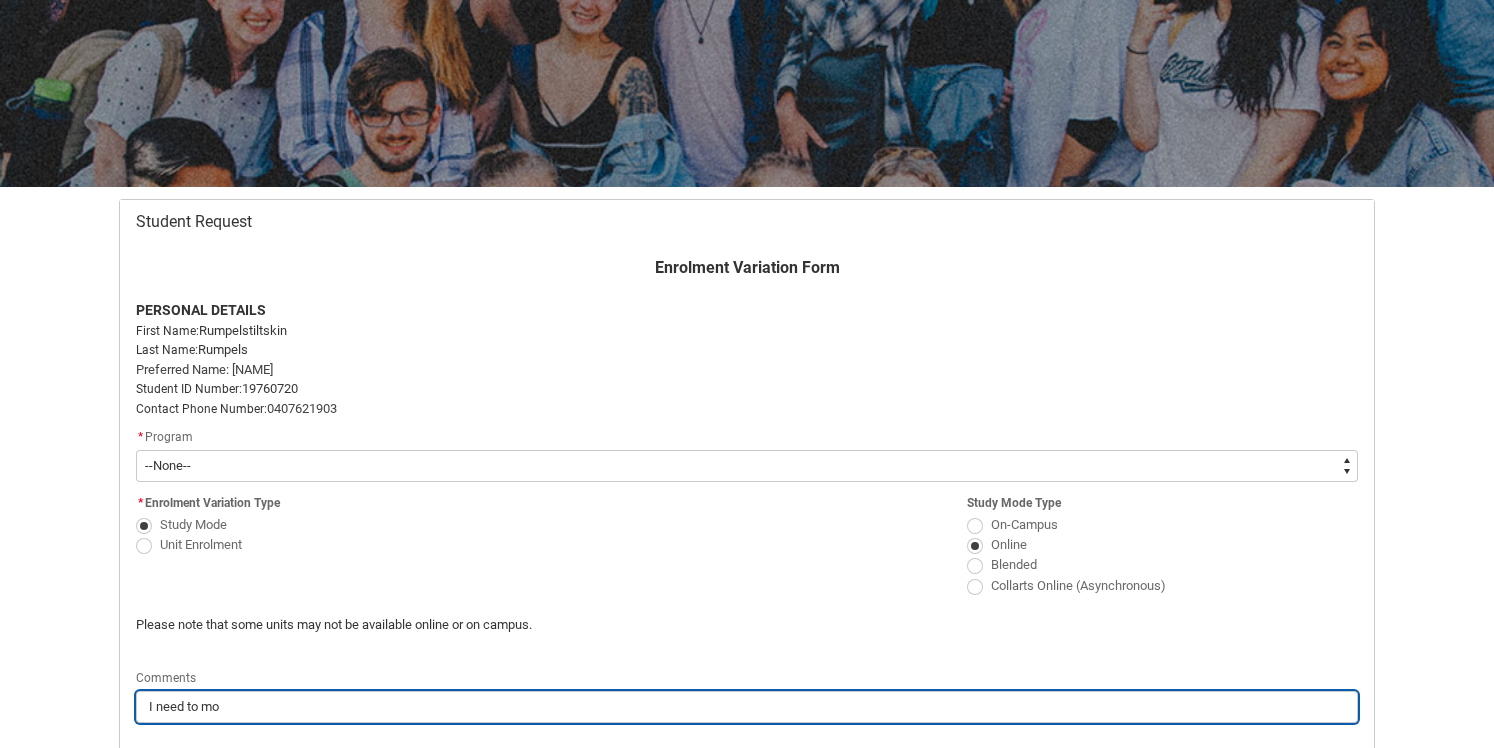 type on "I need to mov" 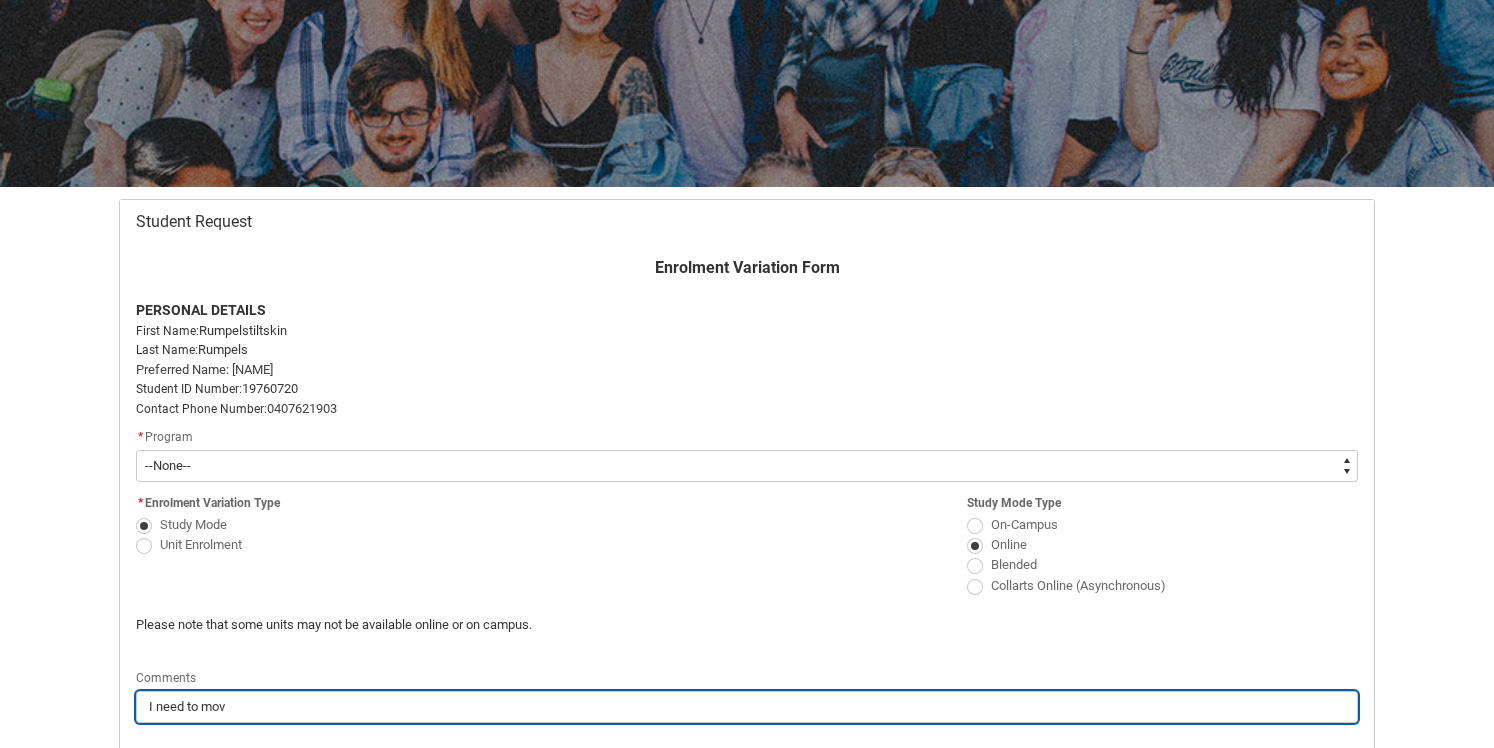 type on "I need to move" 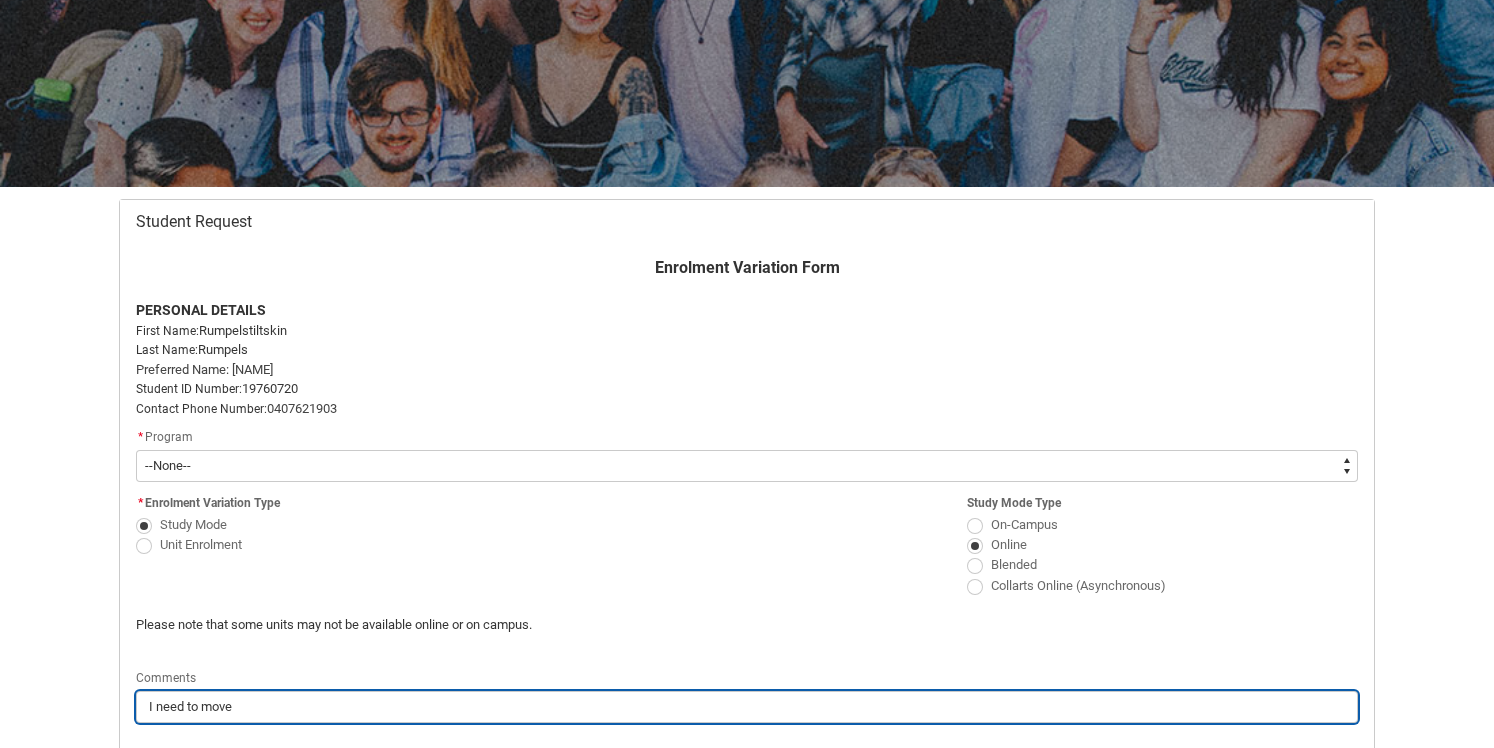 type on "I need to move" 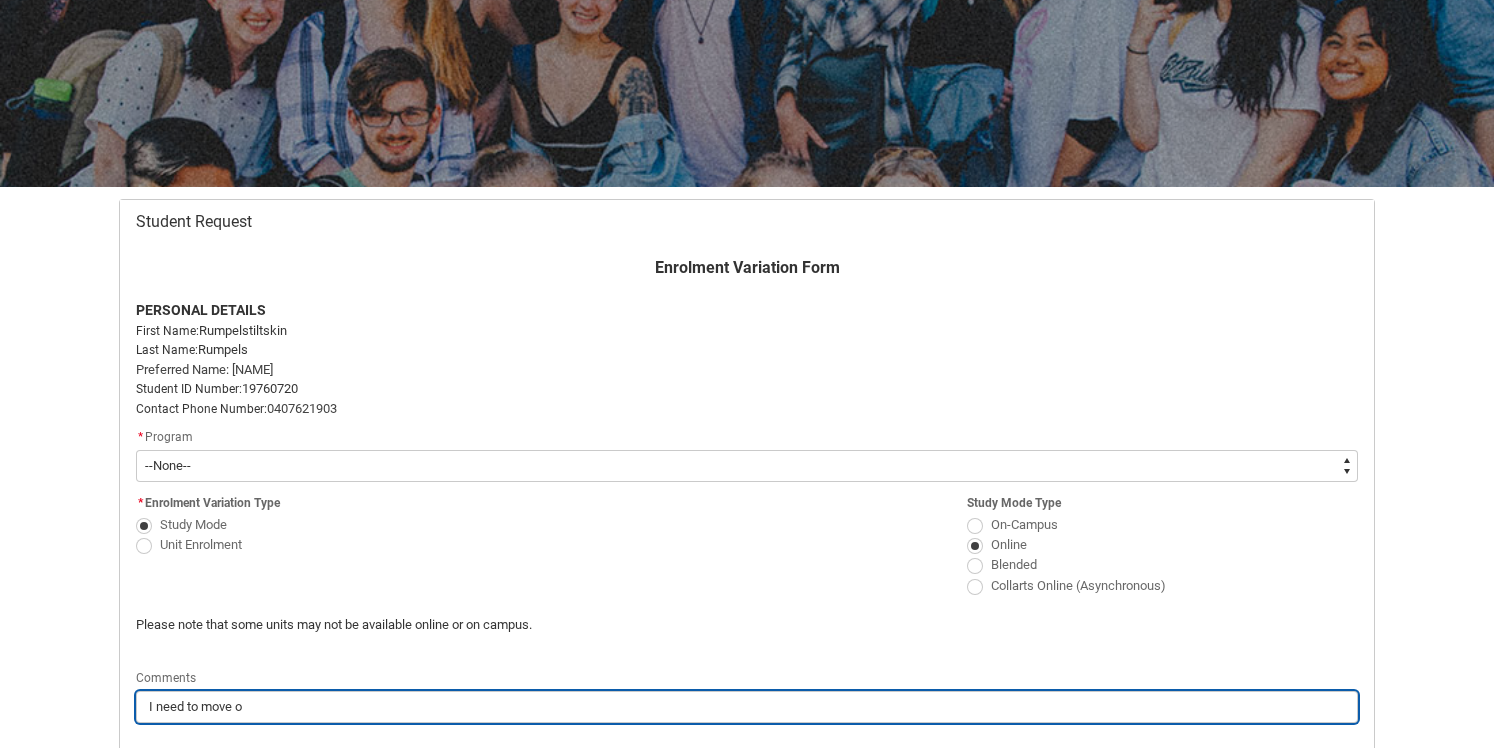 type on "I need to move on" 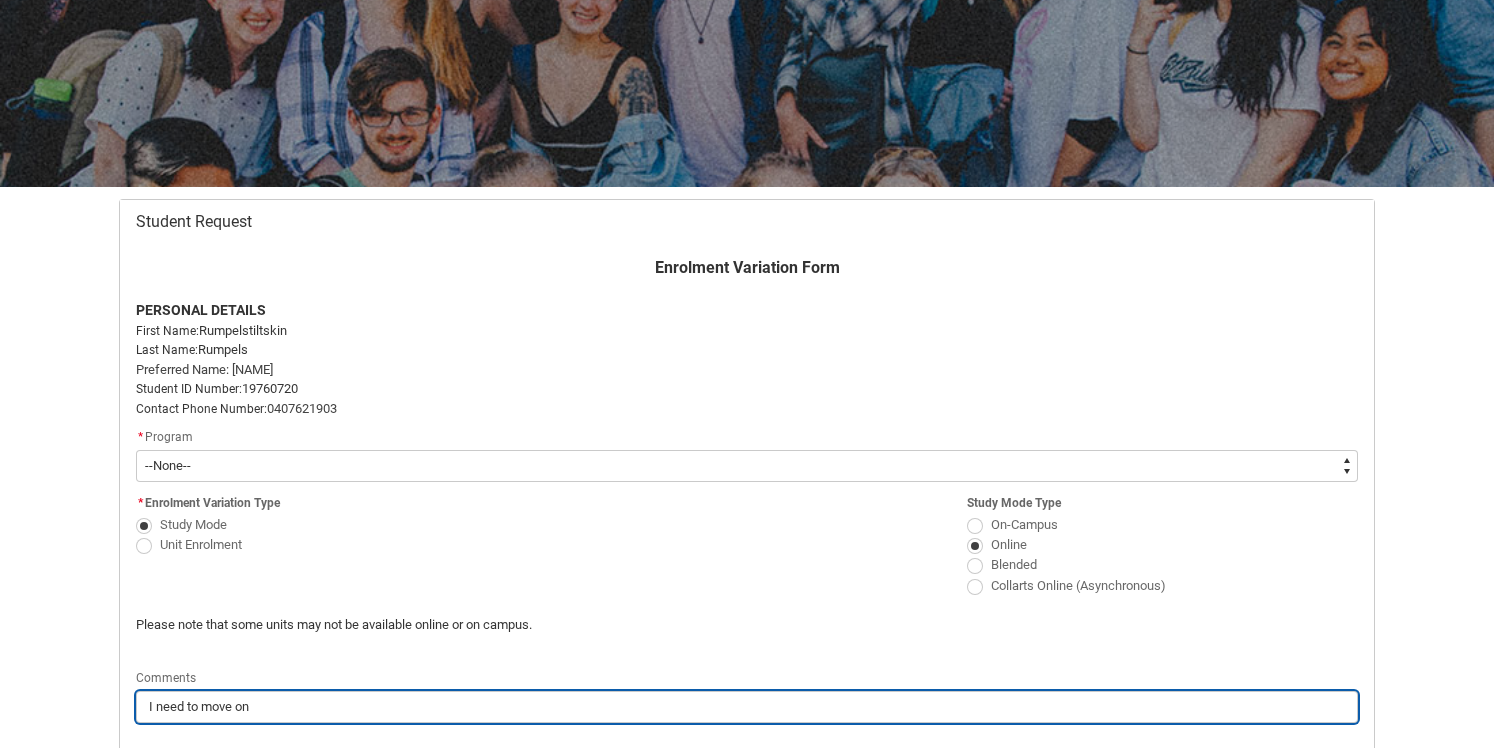 type on "I need to move onl" 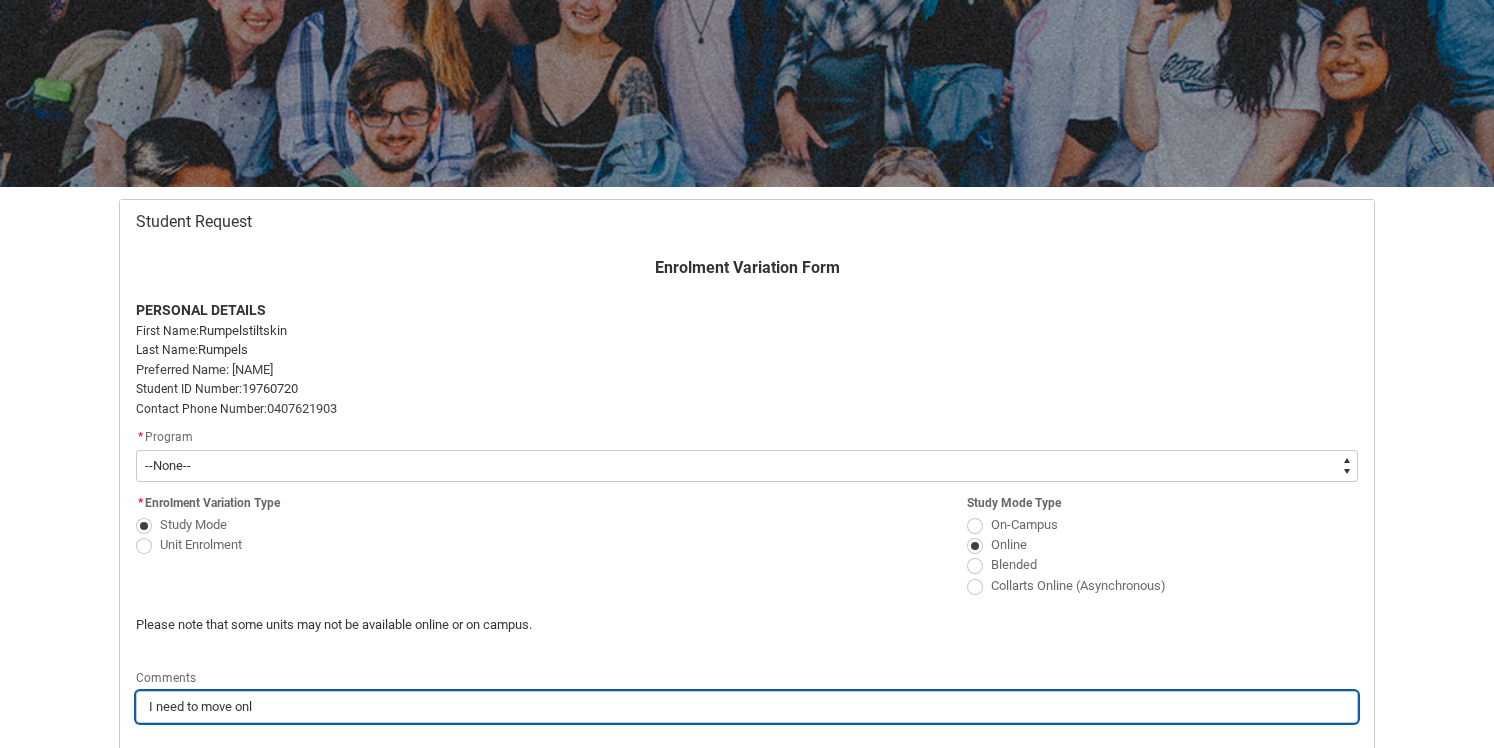 type on "I need to move onli" 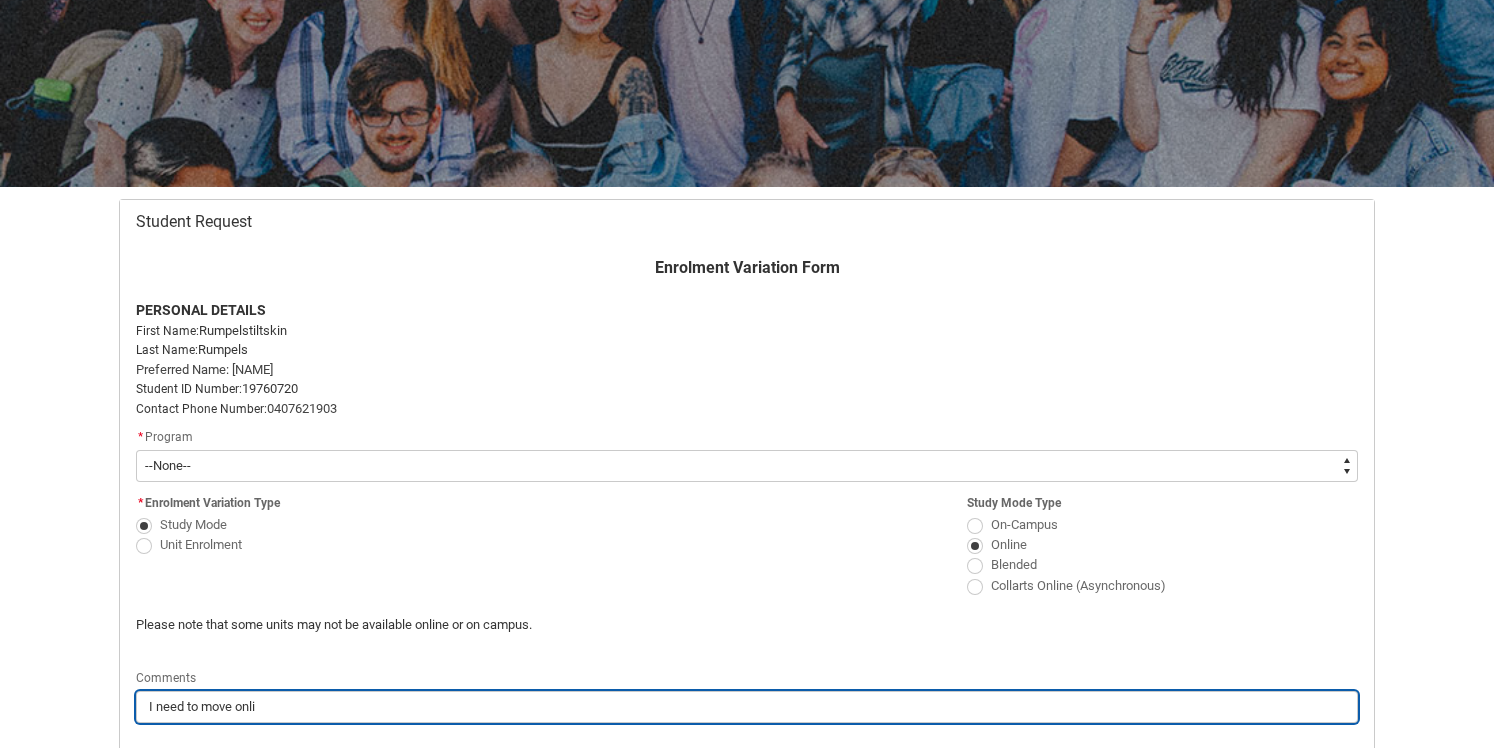 type on "I need to move onlin" 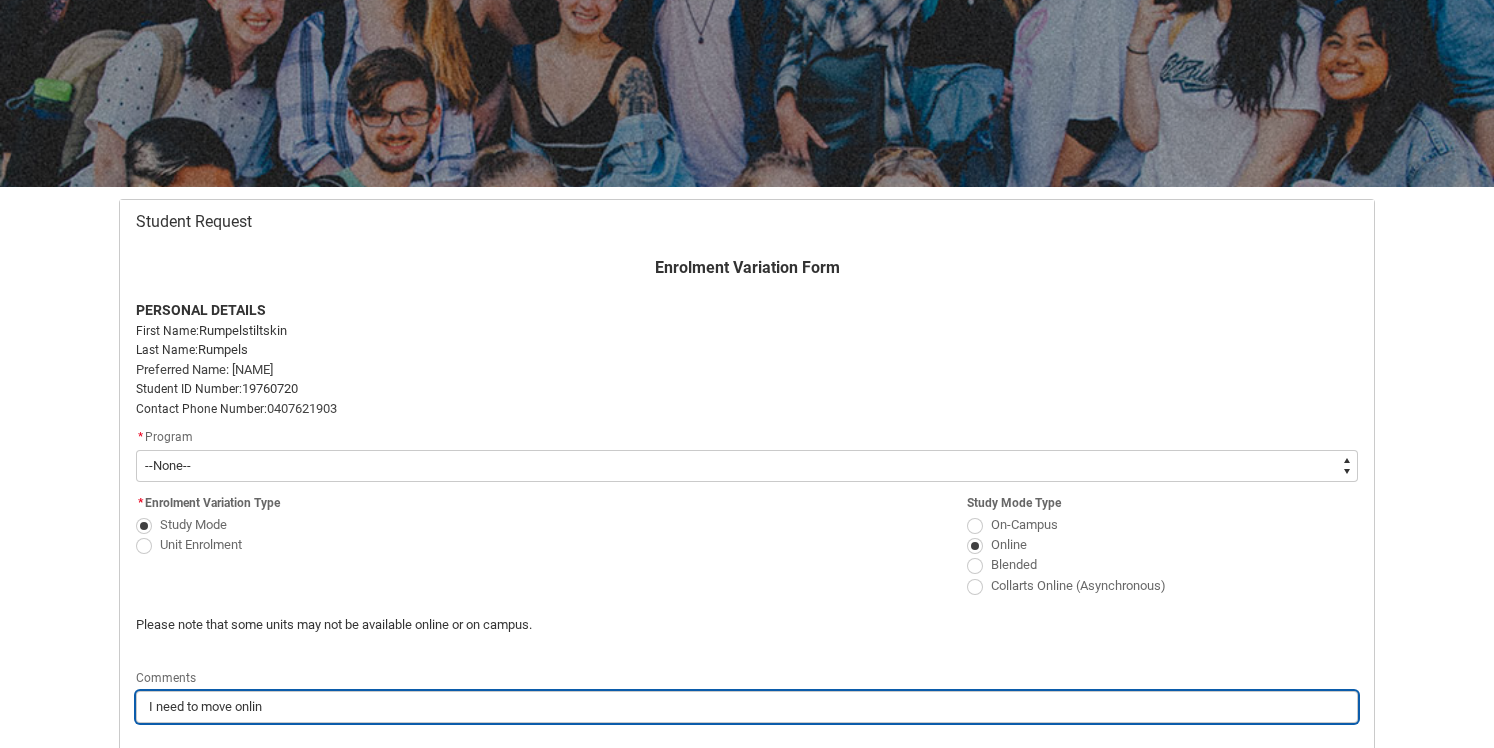 type on "I need to move online" 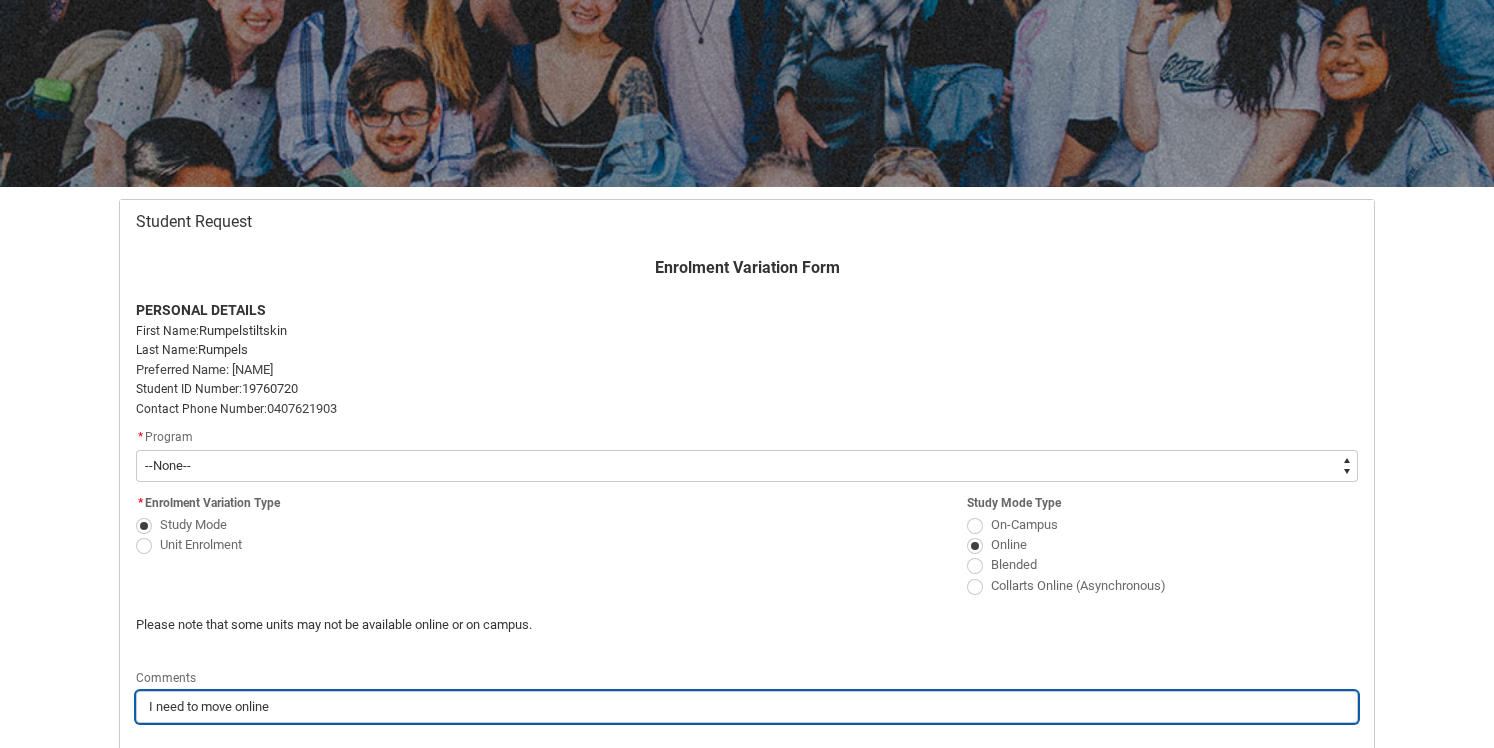 type on "I need to move online" 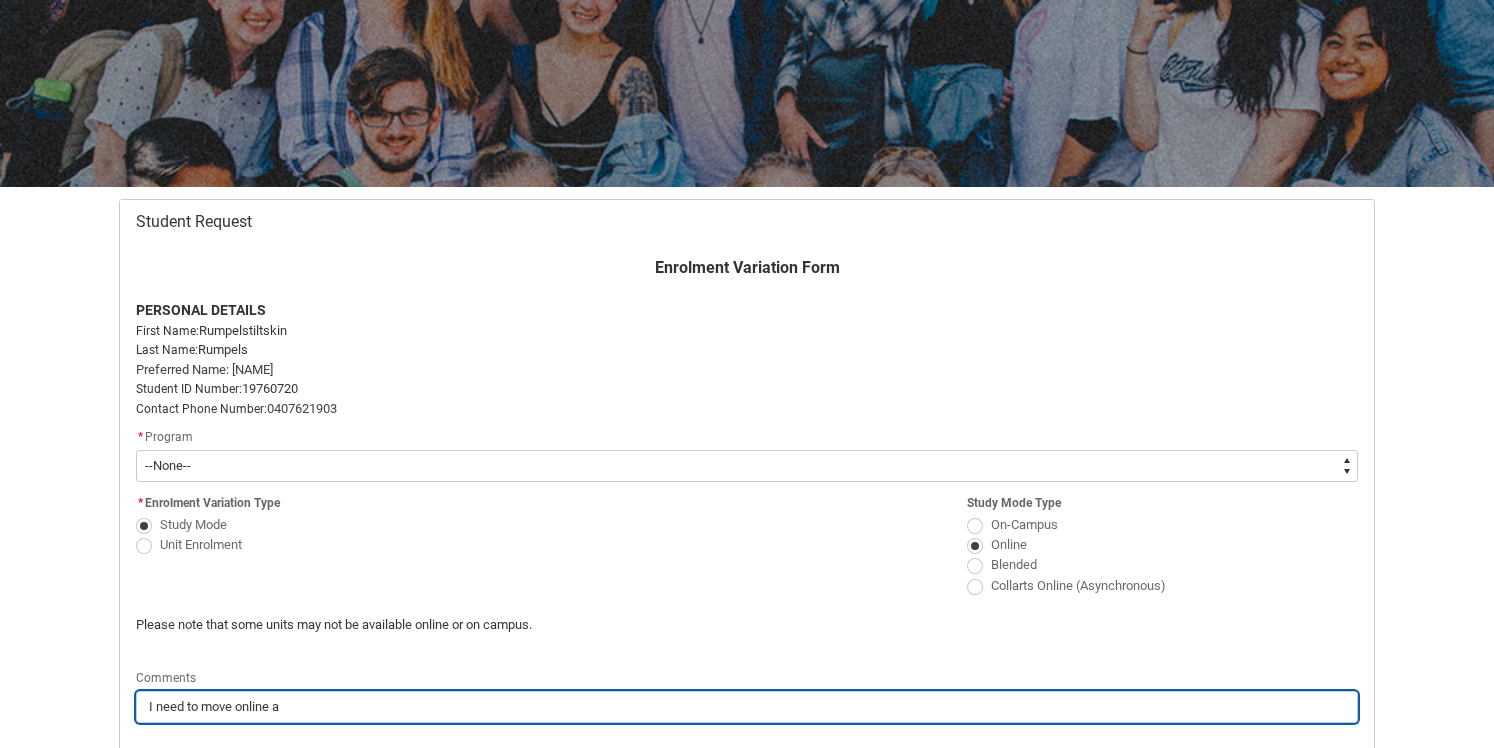 type on "I need to move online as" 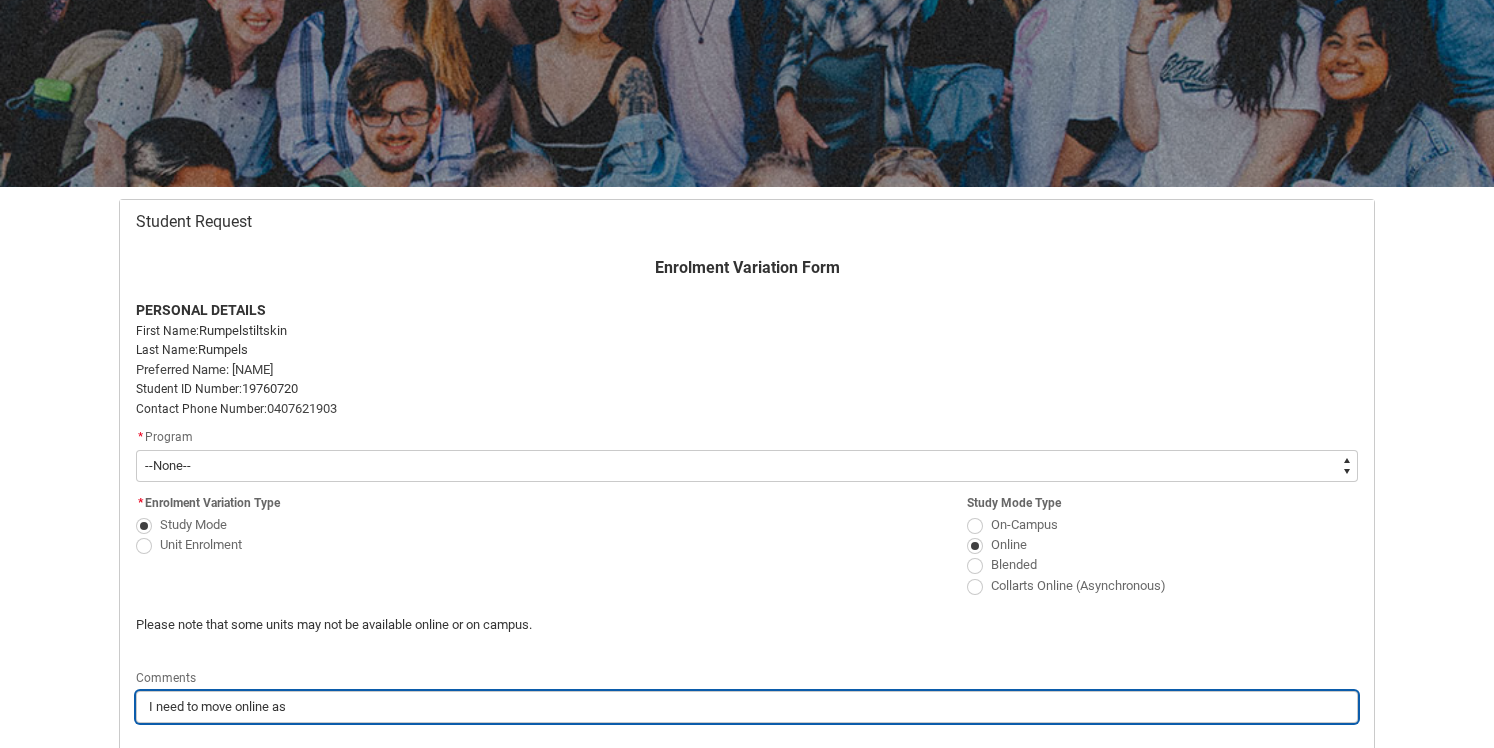 type on "I need to move online as" 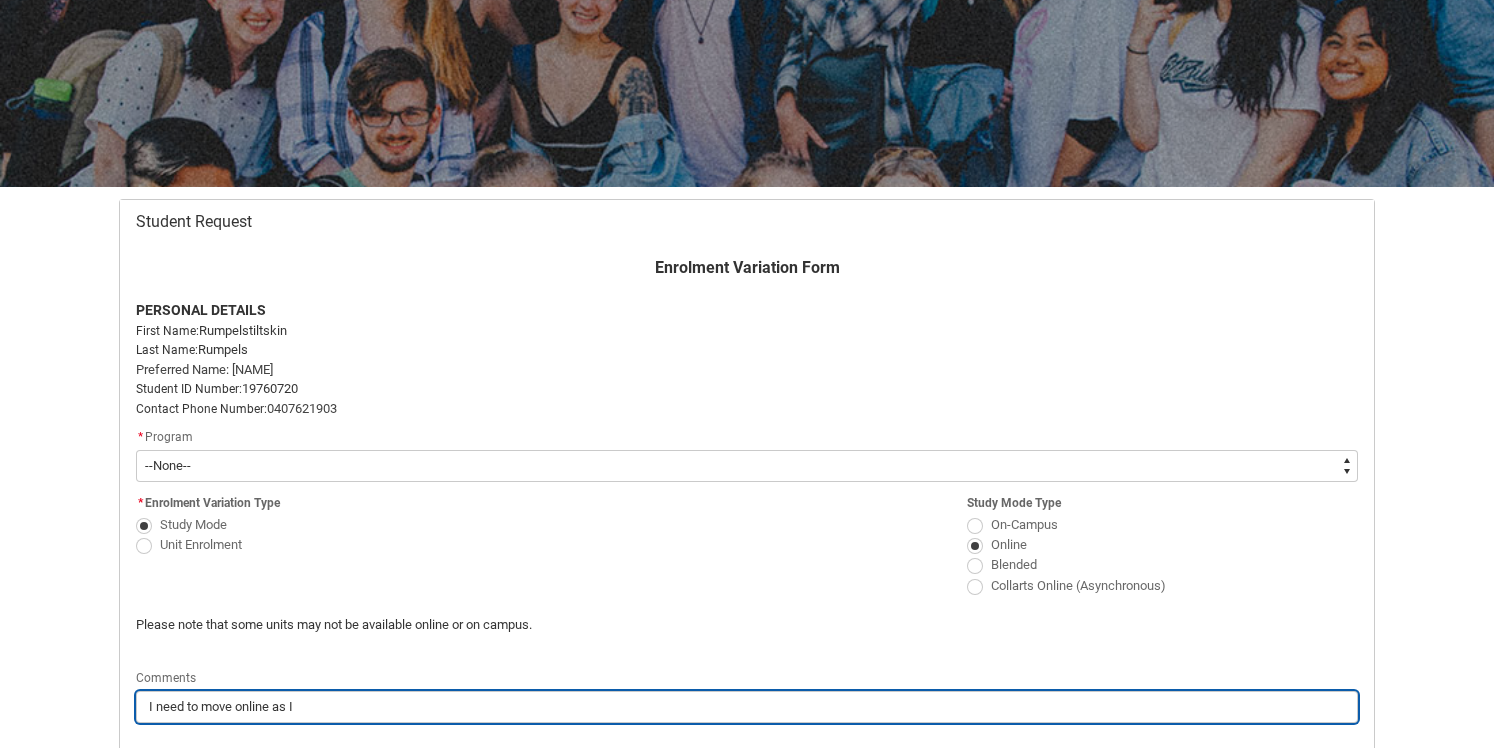 type on "I need to move online as I" 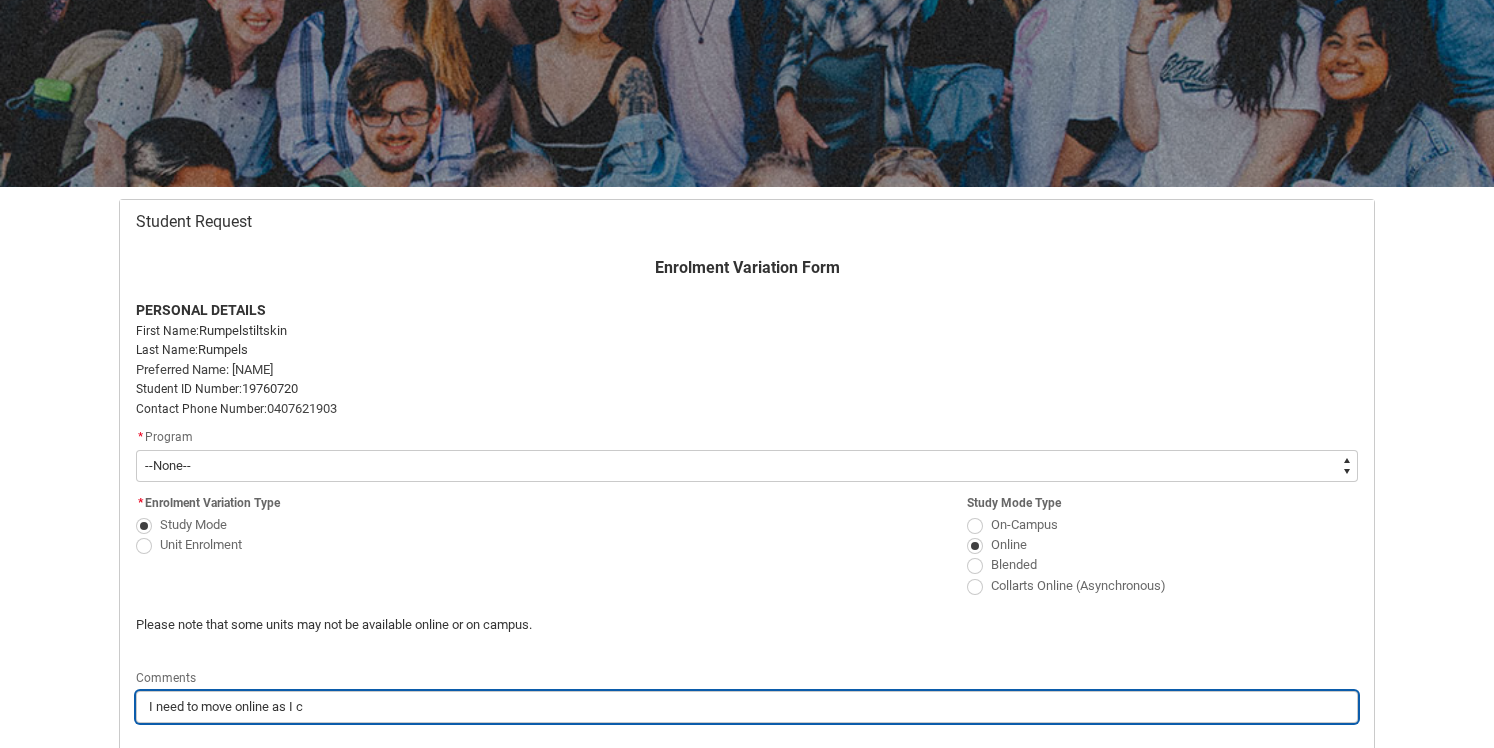 type on "I need to move online as I ca" 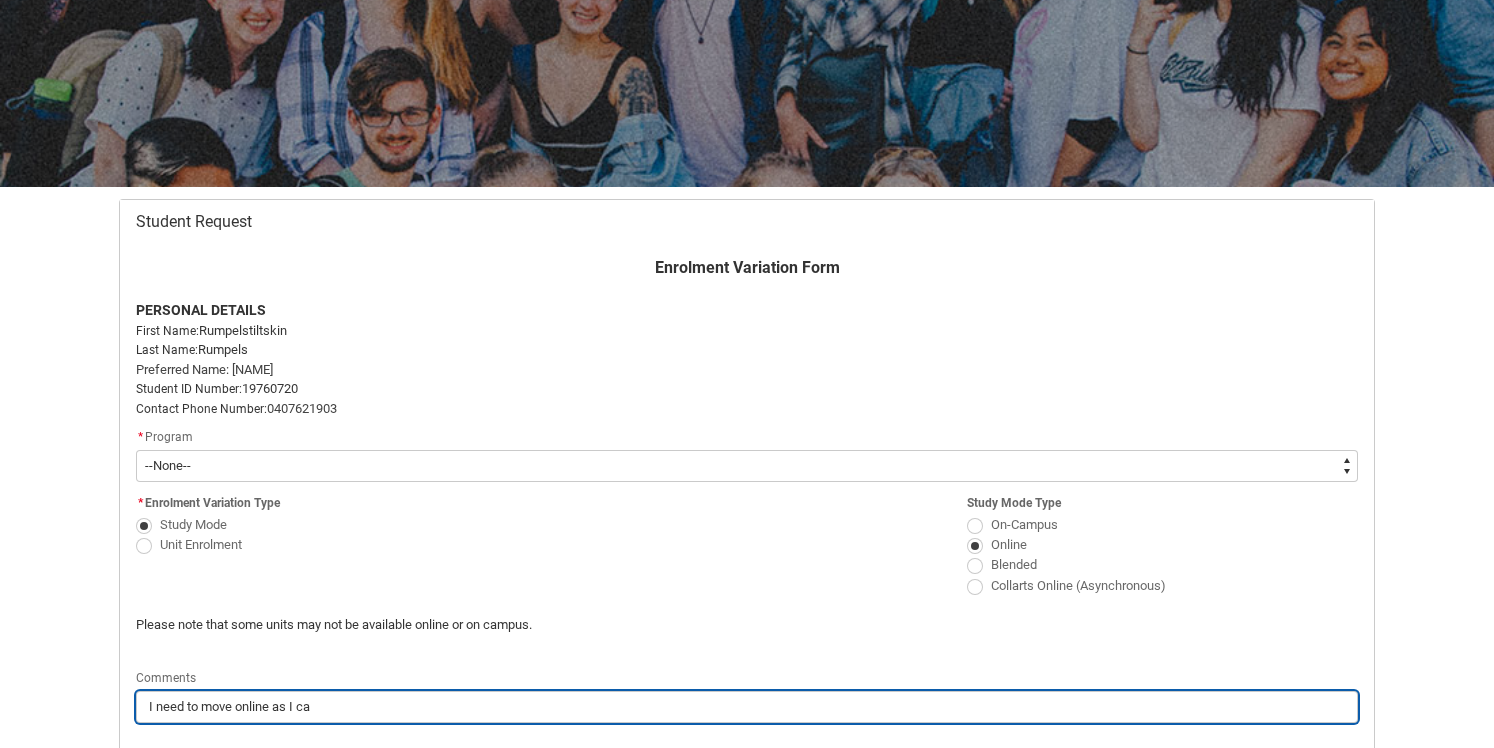 type on "I need to move online as I can" 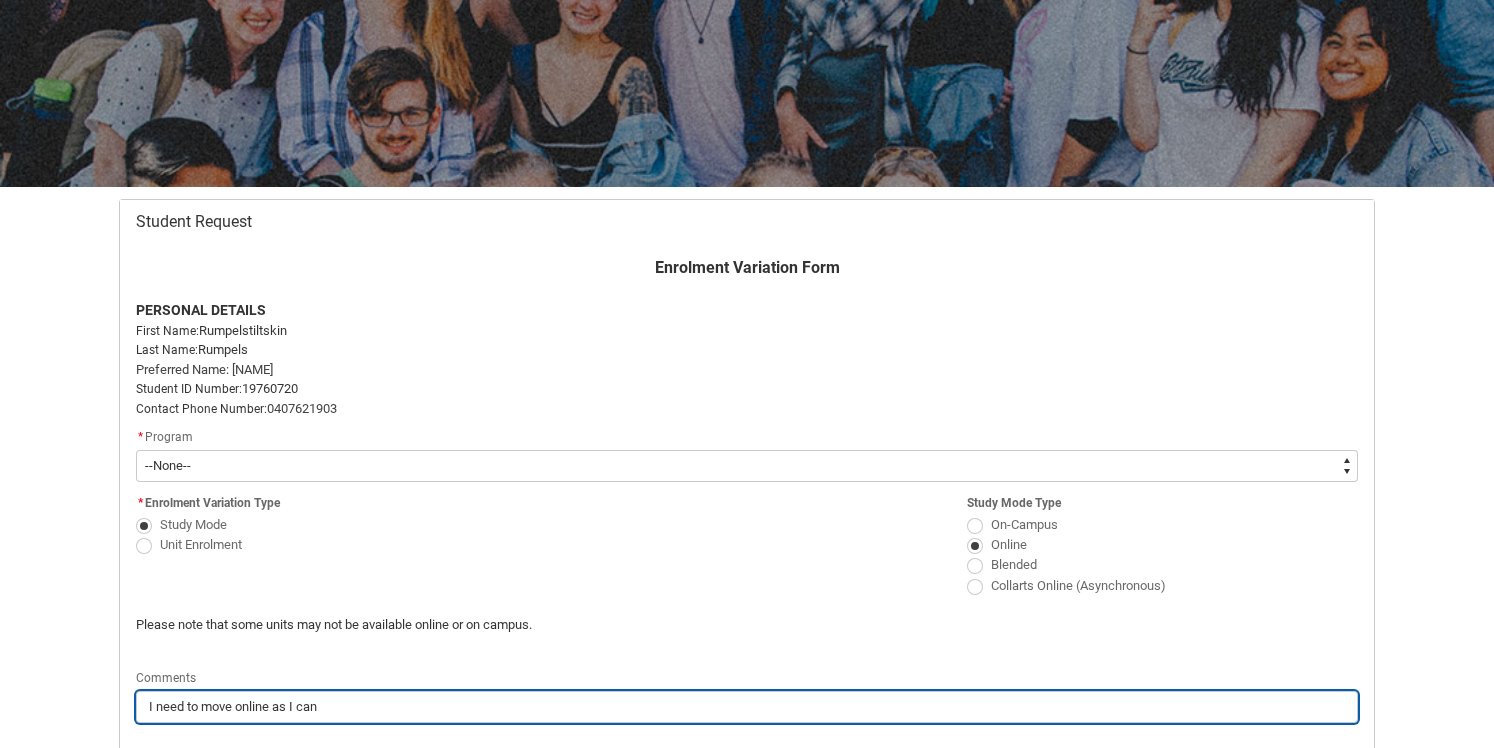 type on "I need to move online as I can'" 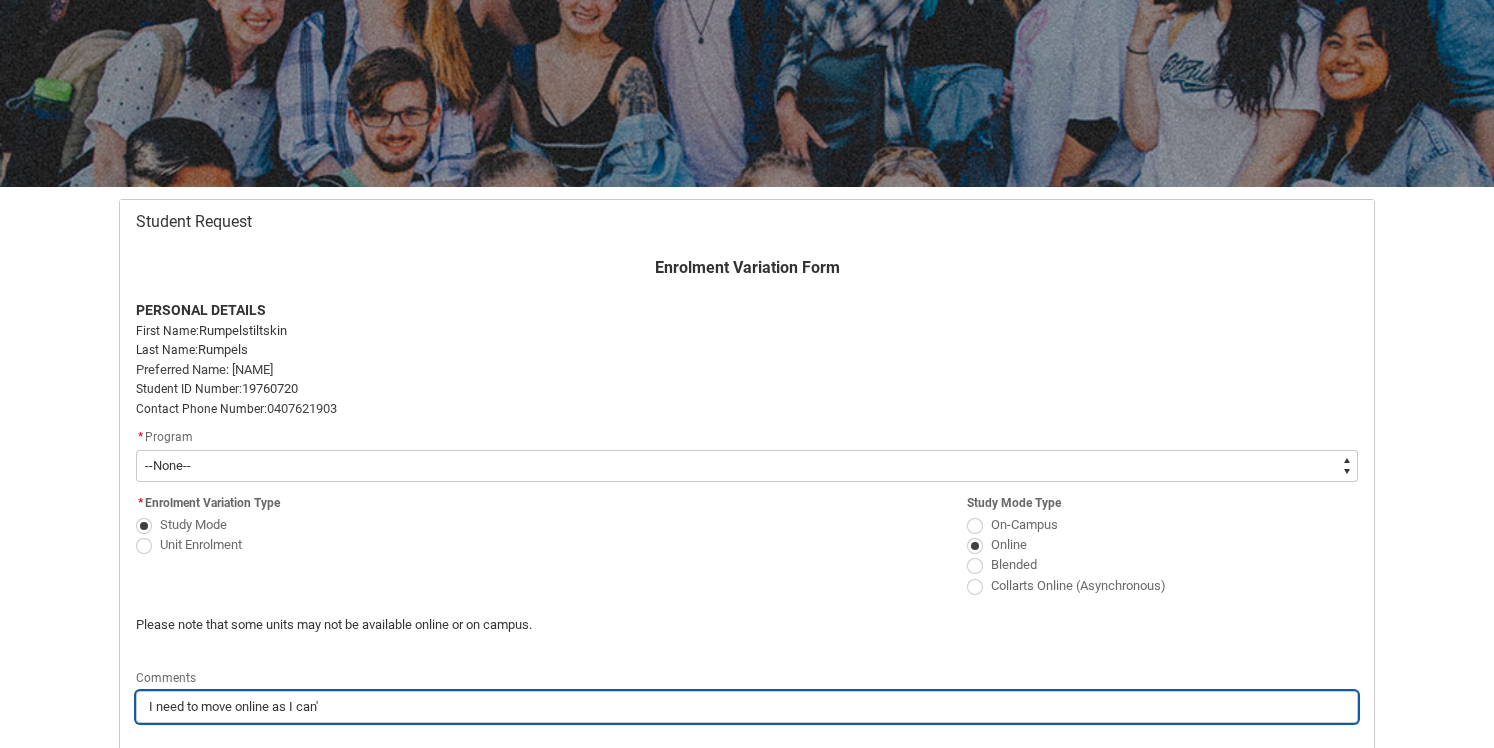 type on "I need to move online as I can't" 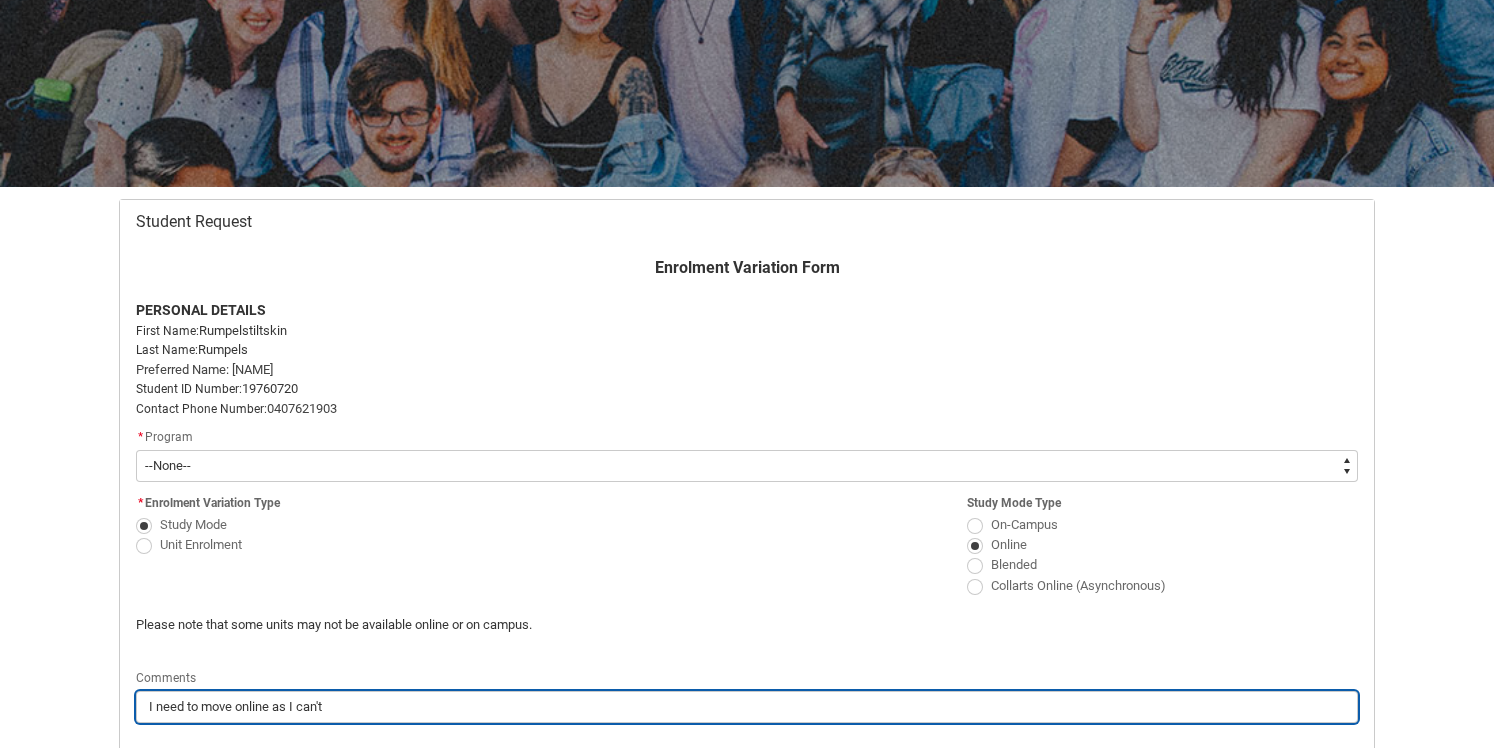 type on "I need to move online as I can't" 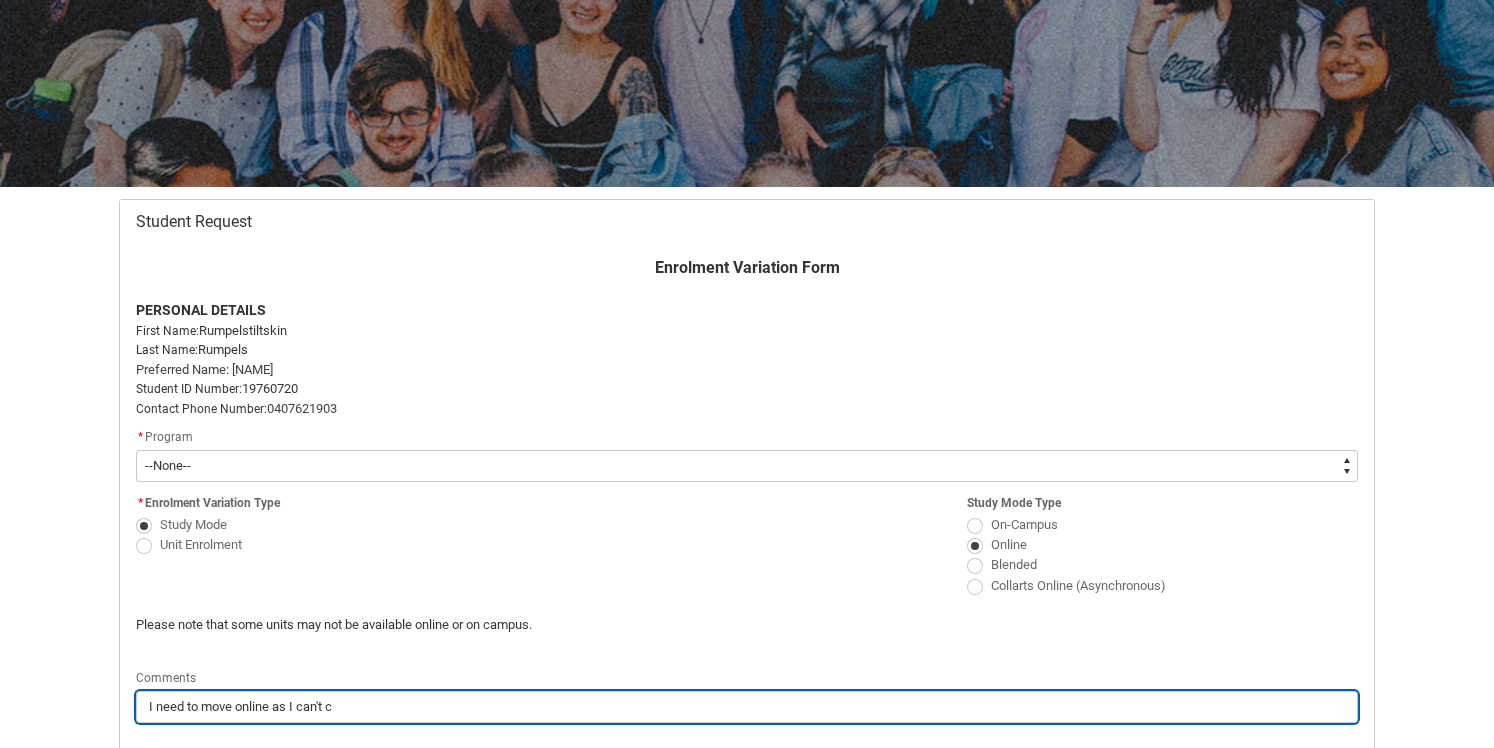 type on "I need to move online as I can't co" 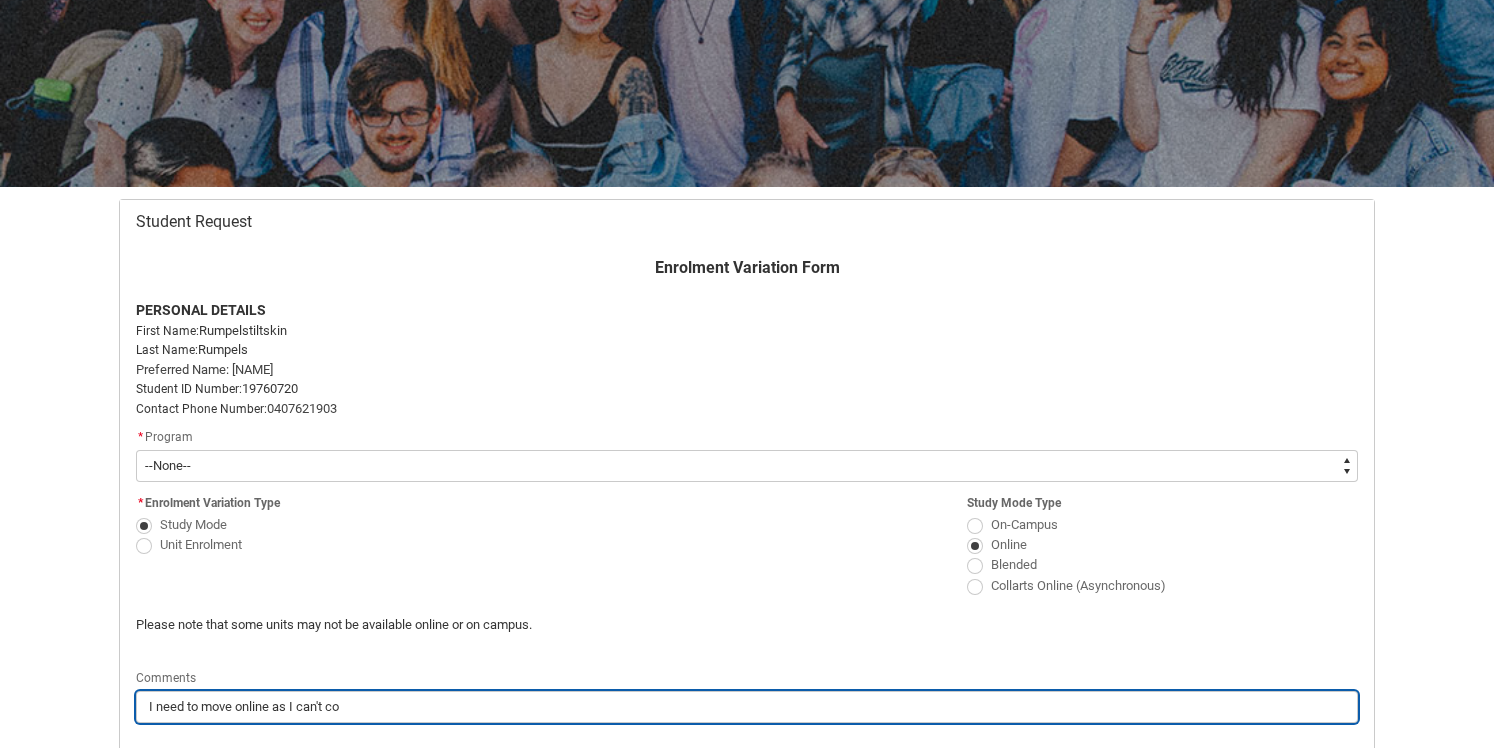 type on "I need to move online as I can't com" 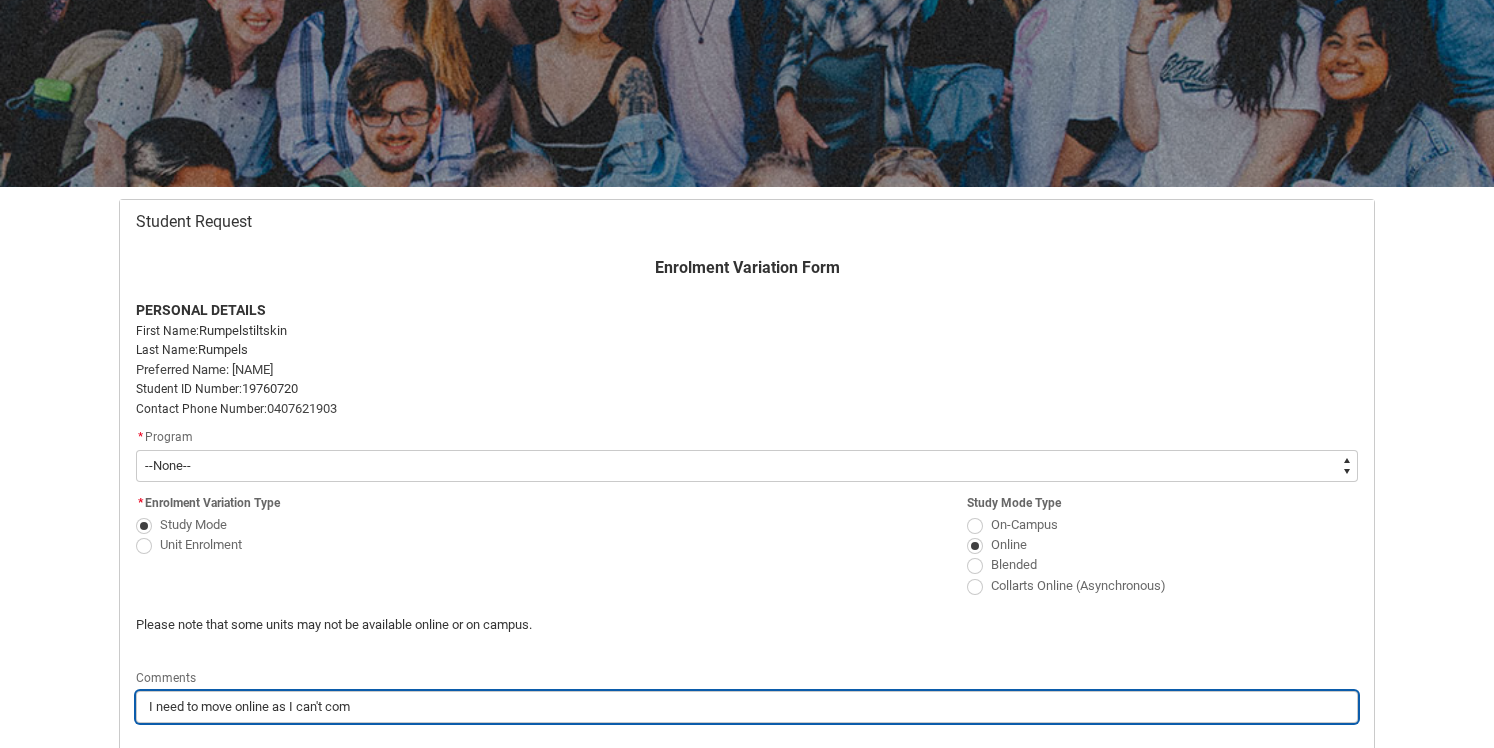 type on "I need to move online as I can't comm" 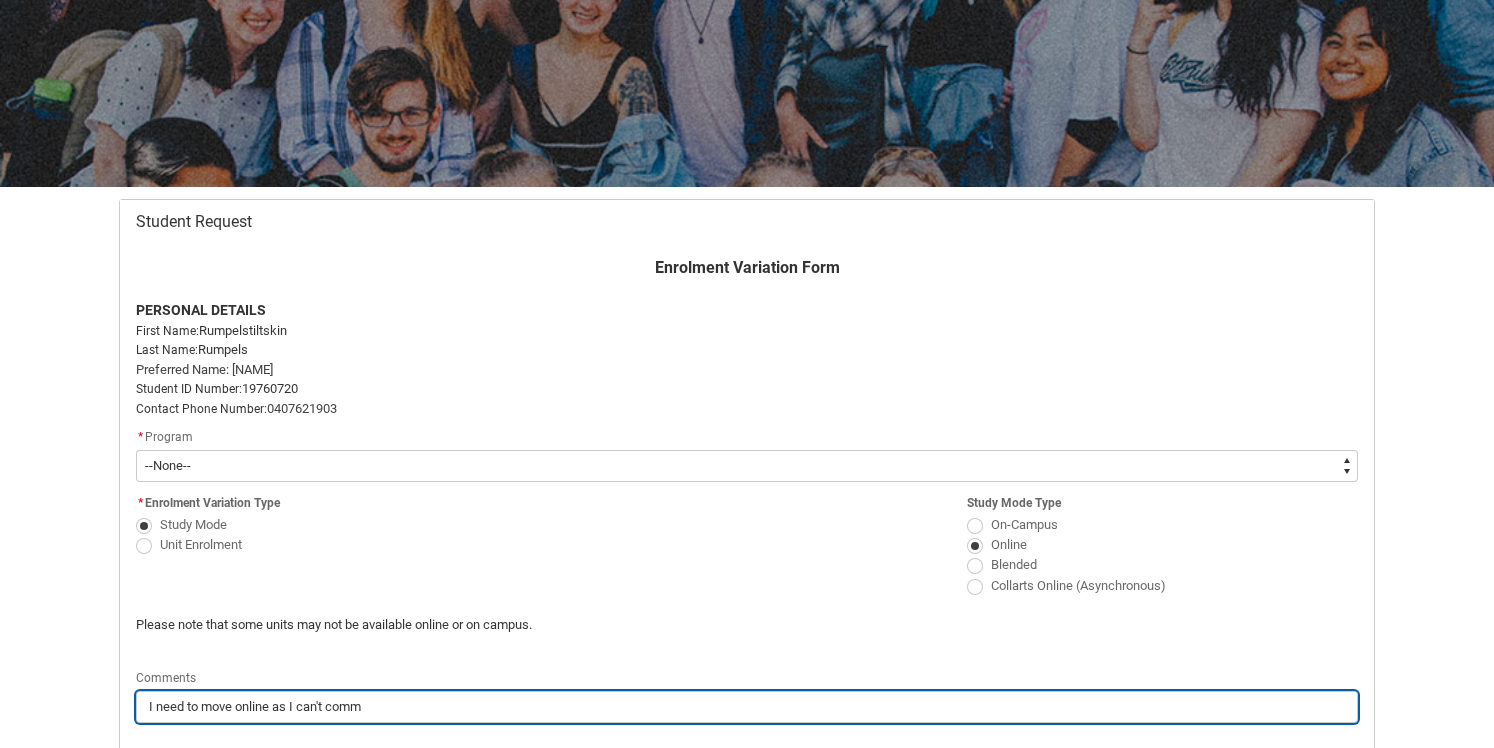 type on "I need to move online as I can't commu" 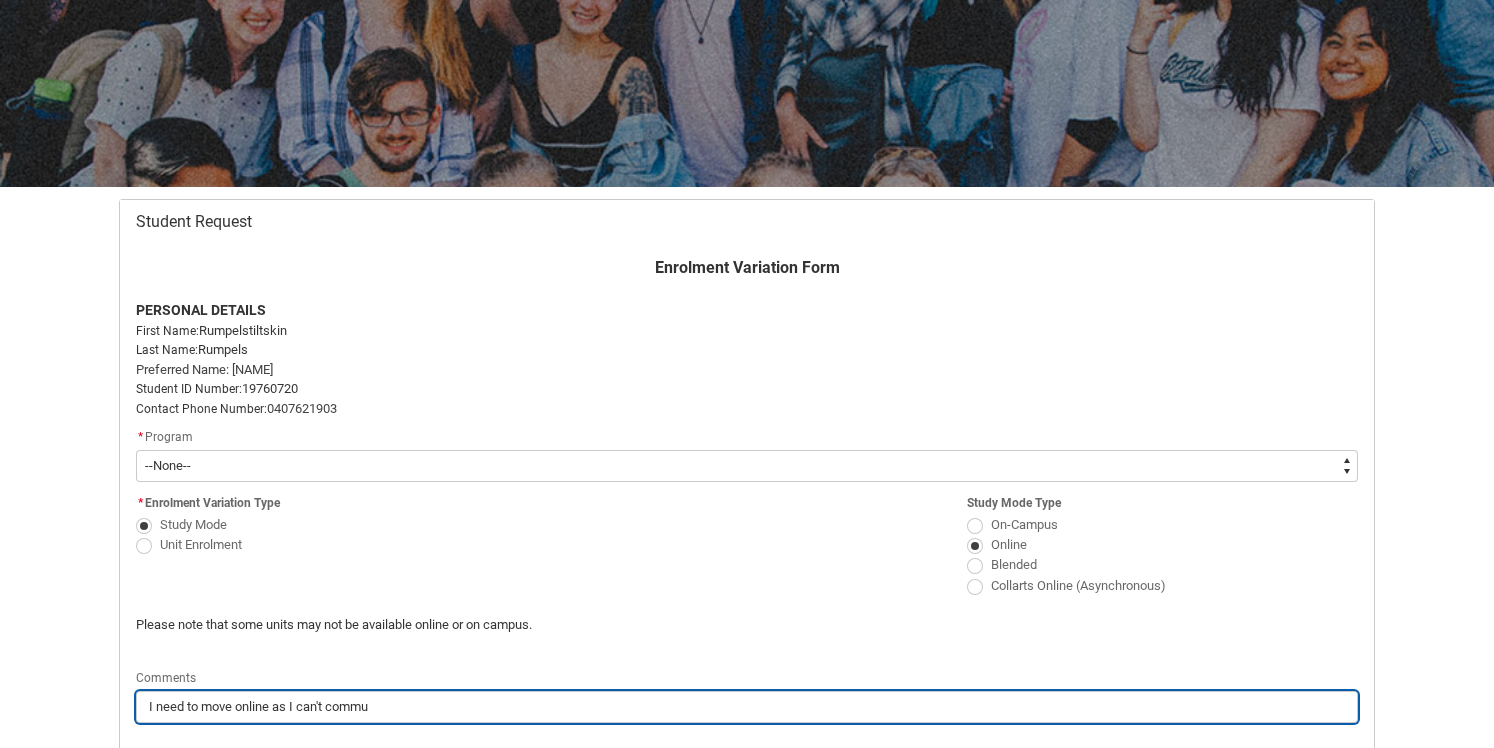 type on "I need to move online as I can't commut" 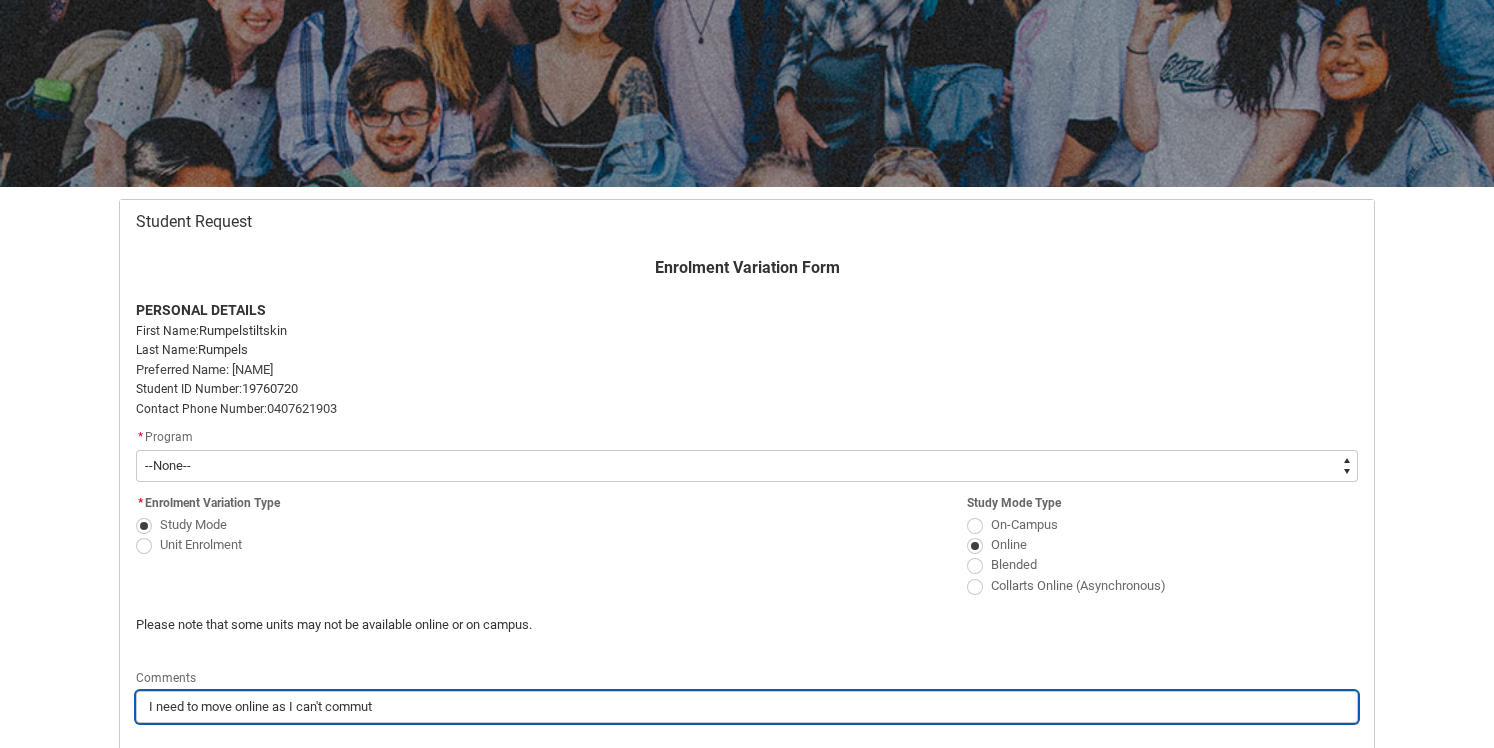 type on "I need to move online as I can't commute" 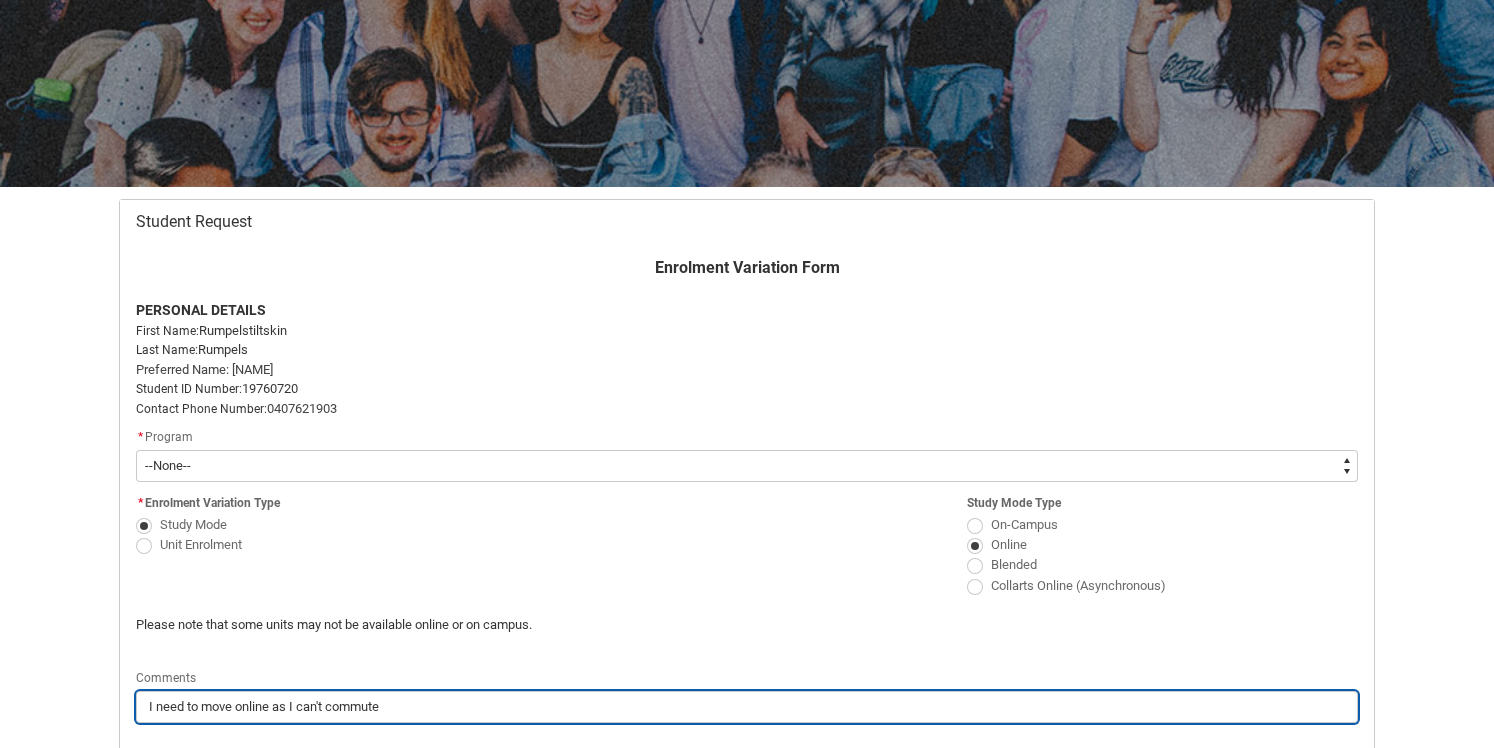 type on "I need to move online as I can't commute" 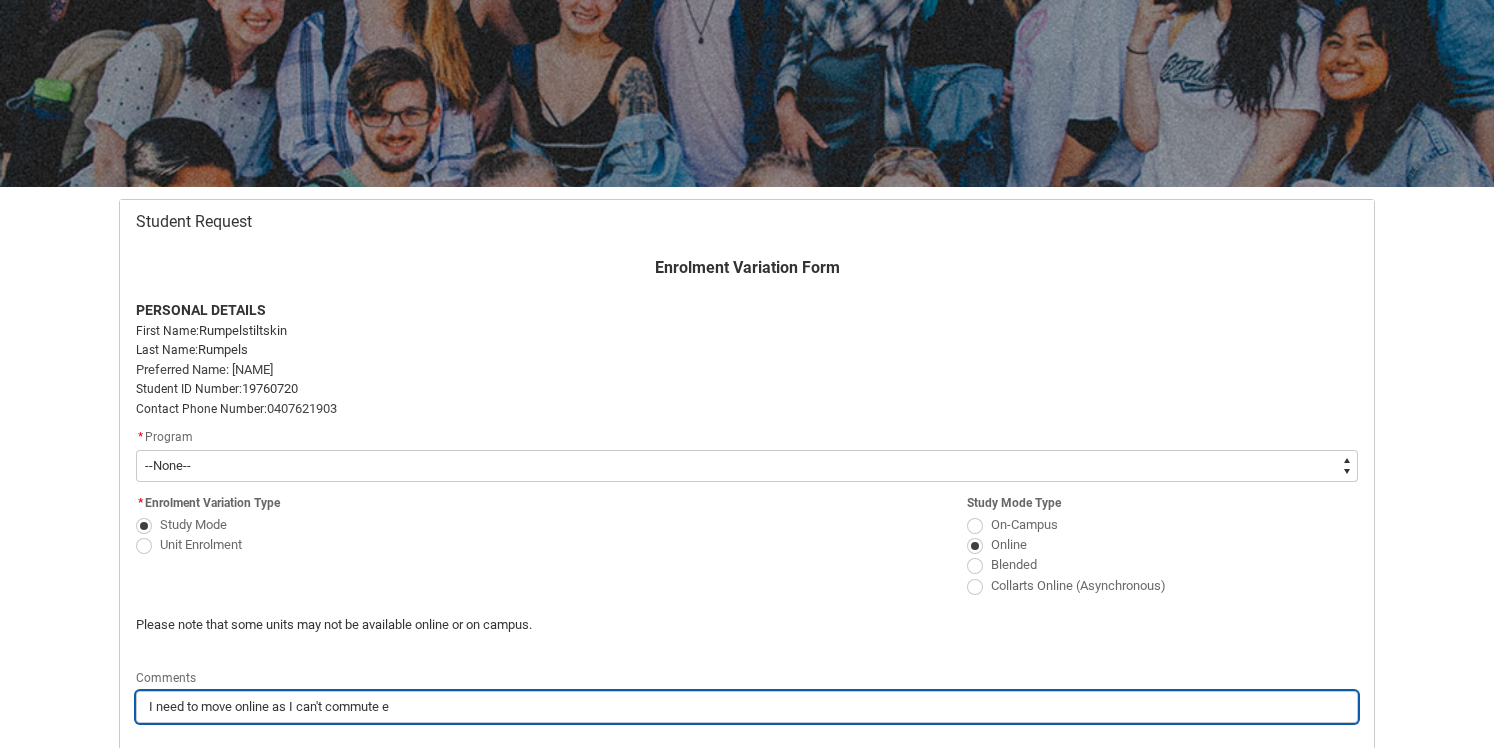 type on "I need to move online as I can't commute ev" 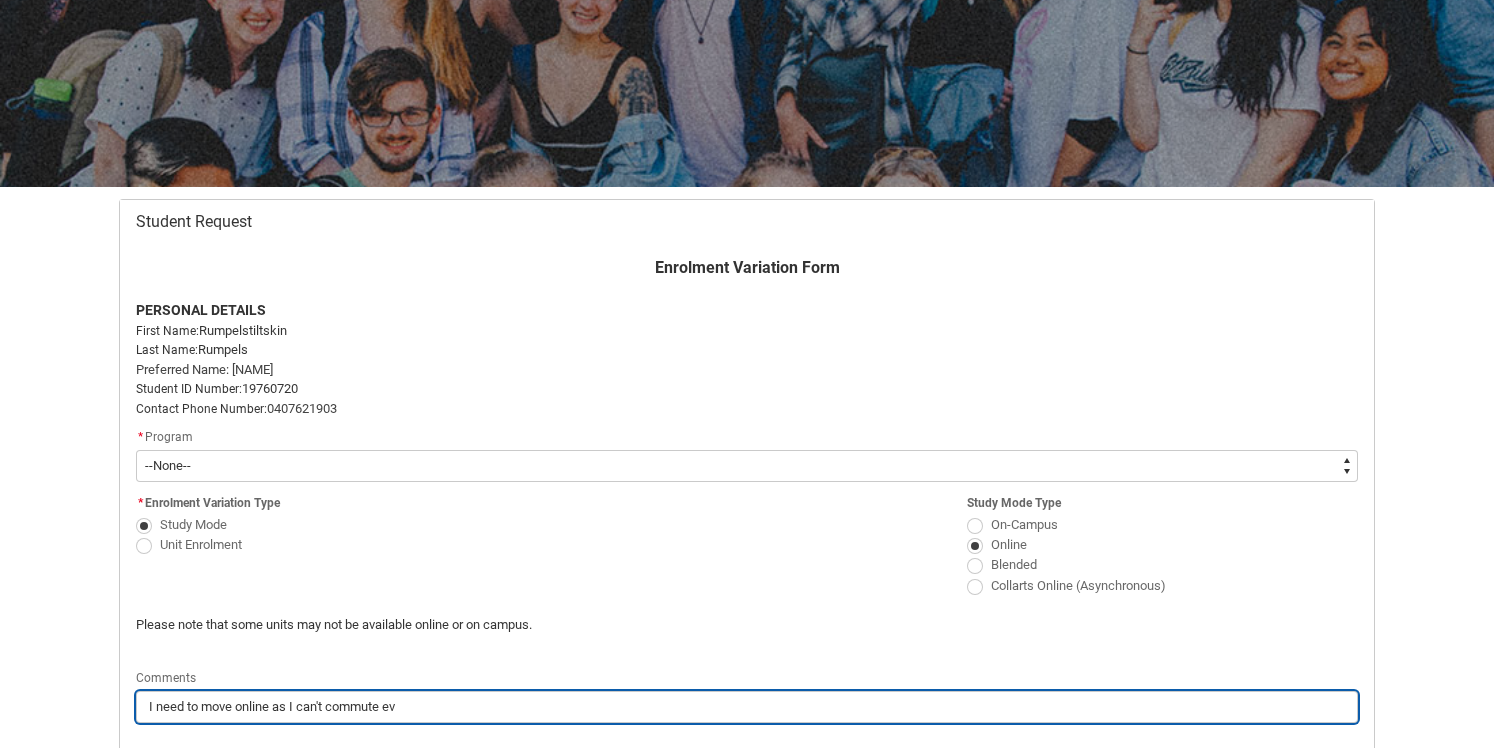 type on "I need to move online as I can't commute eve" 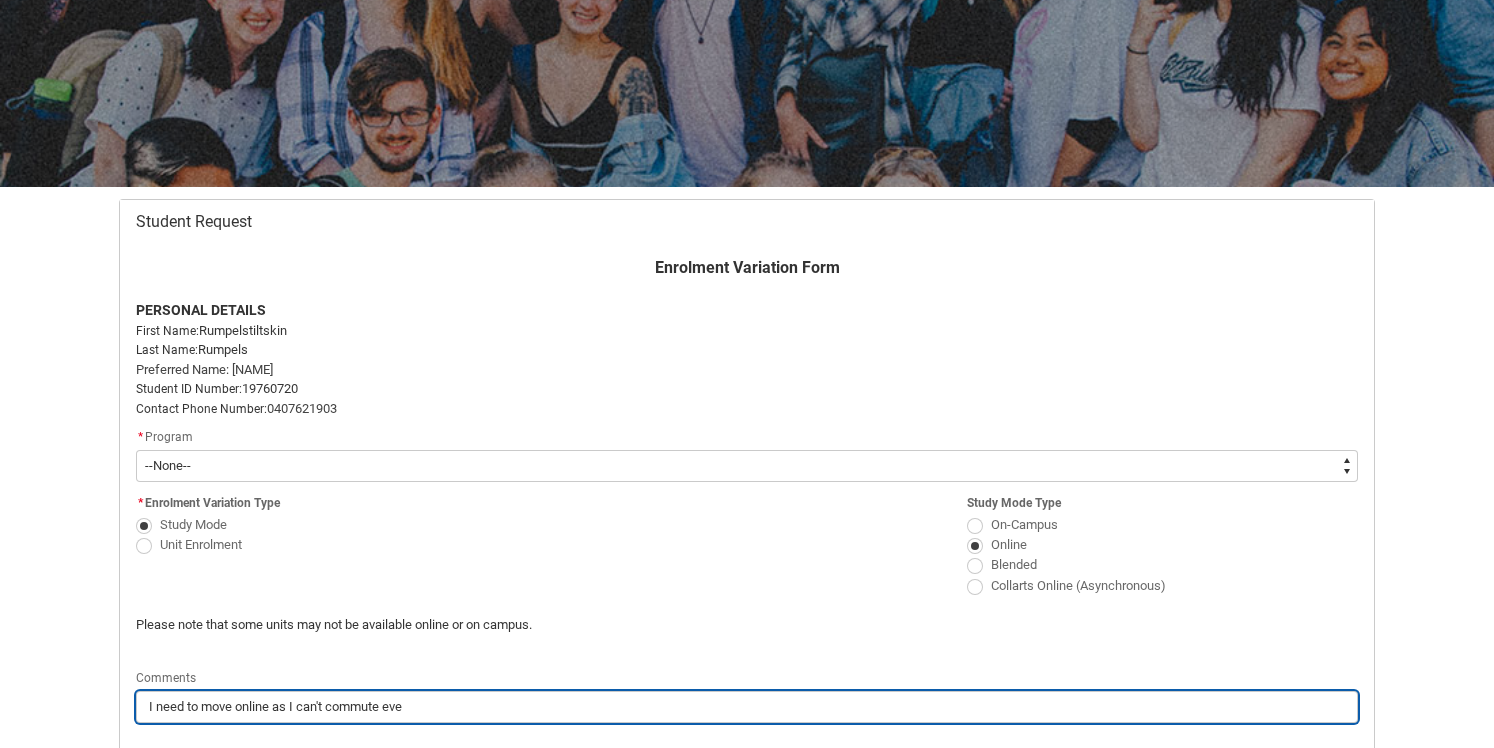 type on "I need to move online as I can't commute ever" 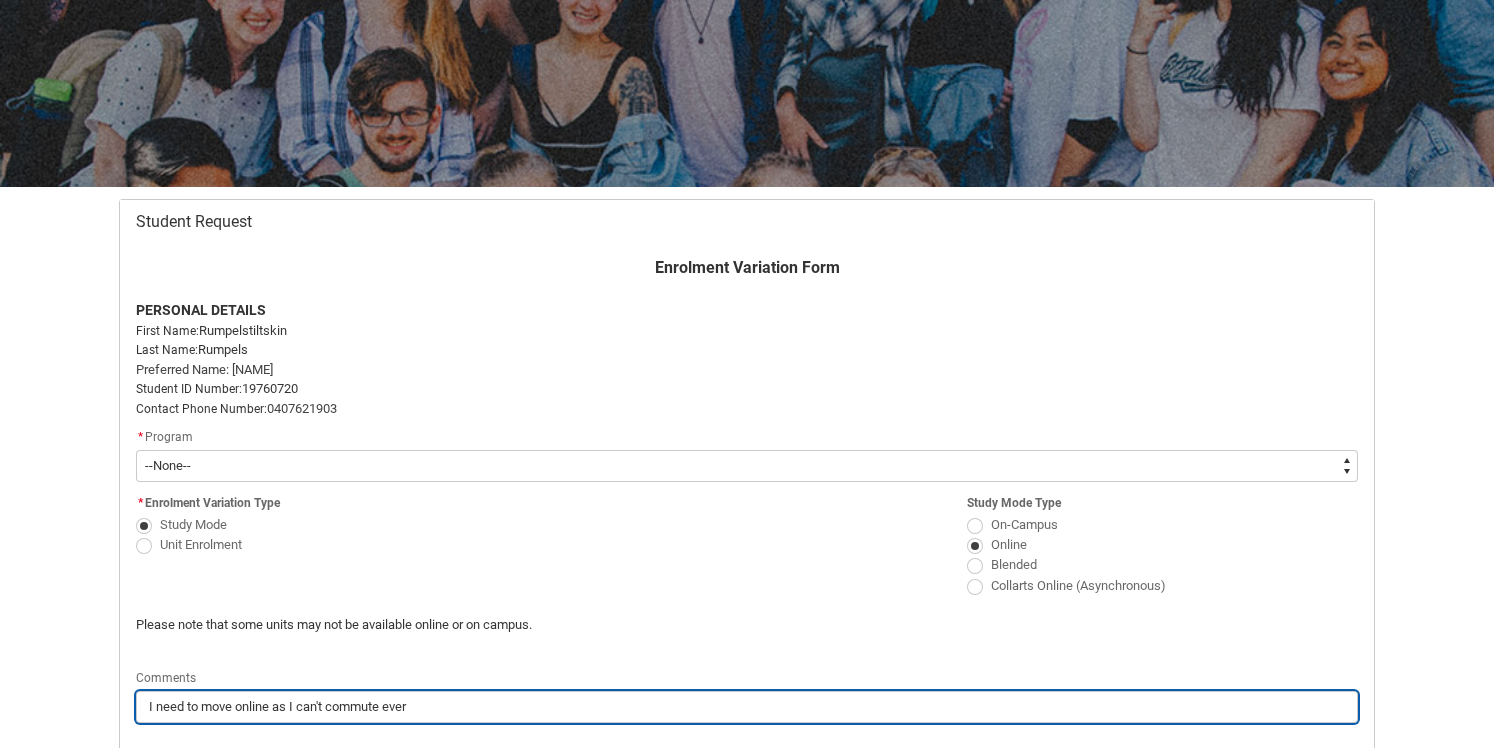 type on "I need to move online as I can't commute every" 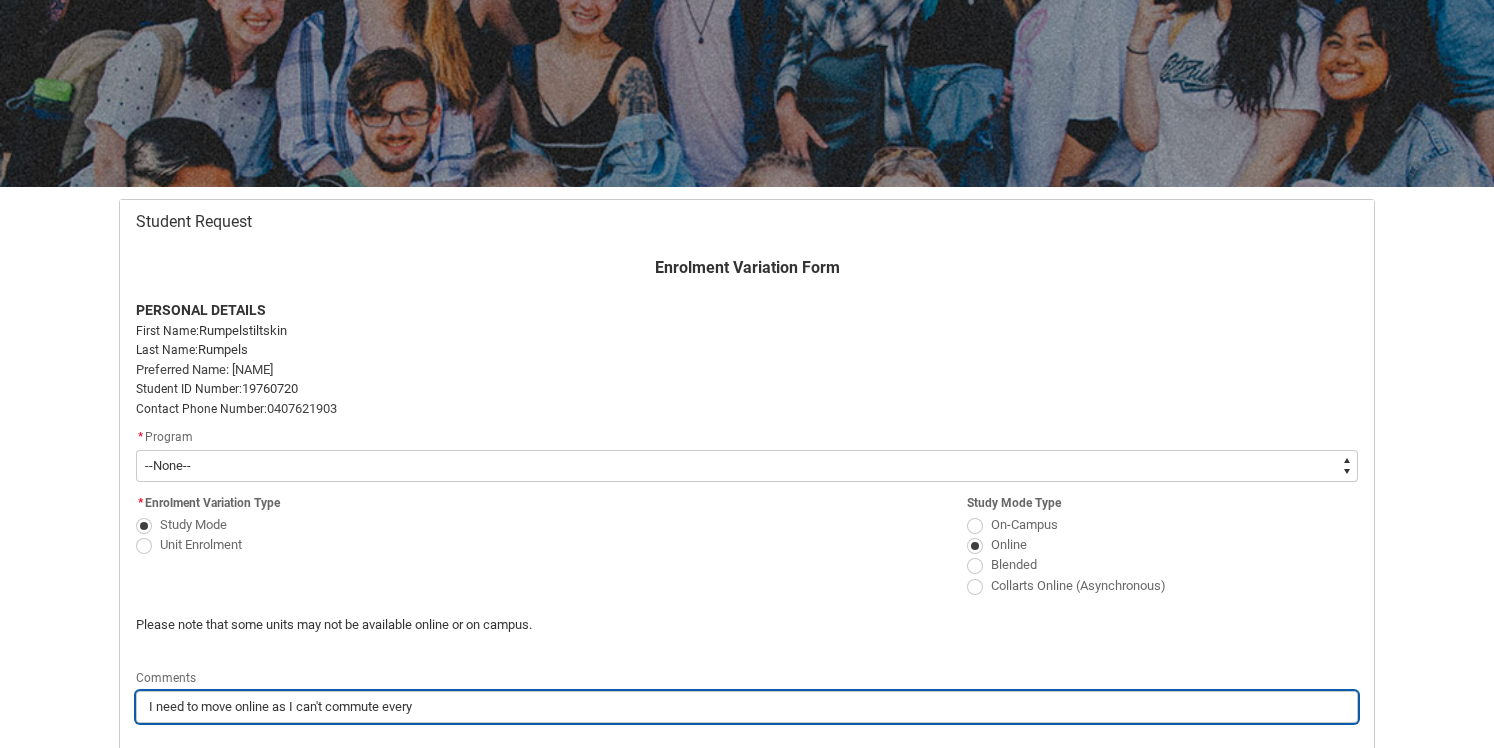 type on "I need to move online as I can't commute everyd" 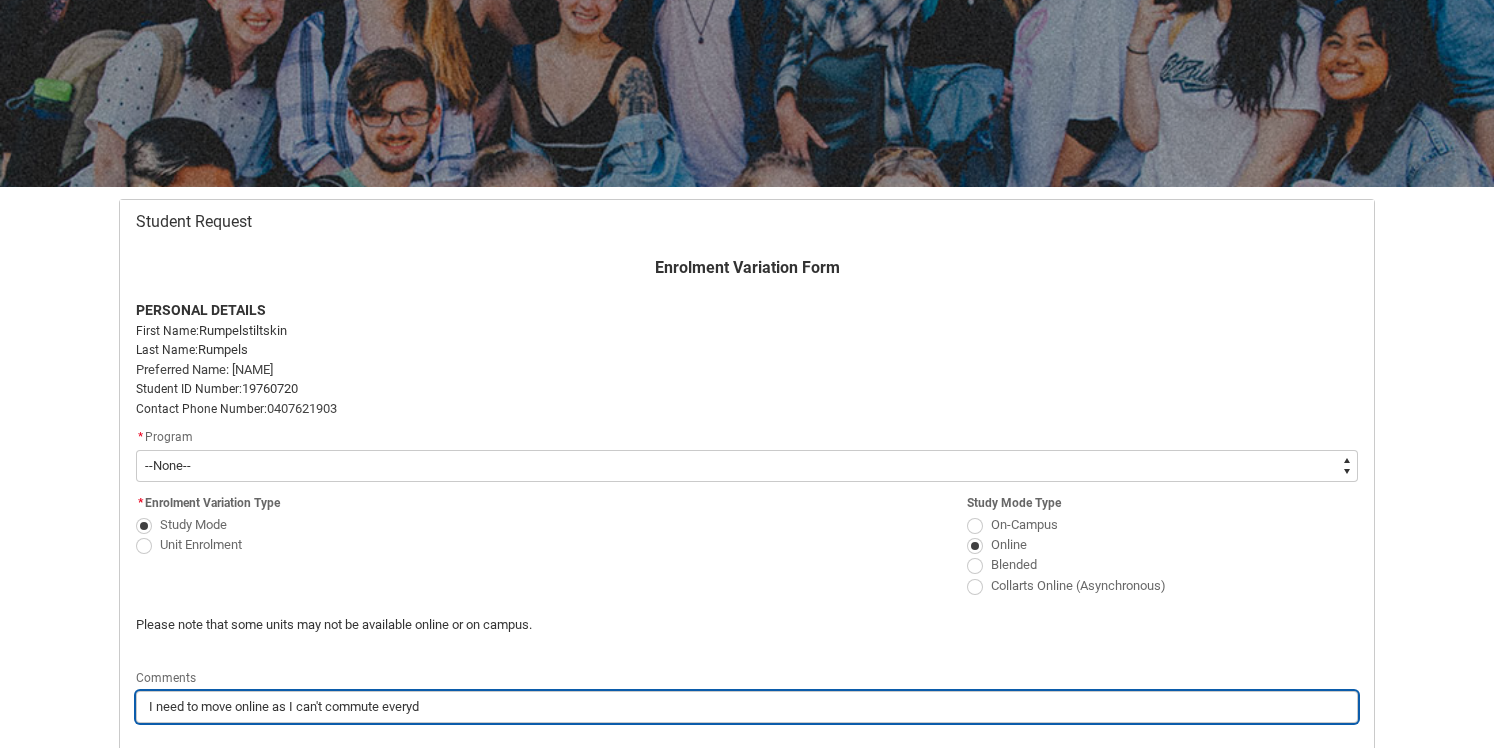 type on "I need to move online as I can't commute everyda" 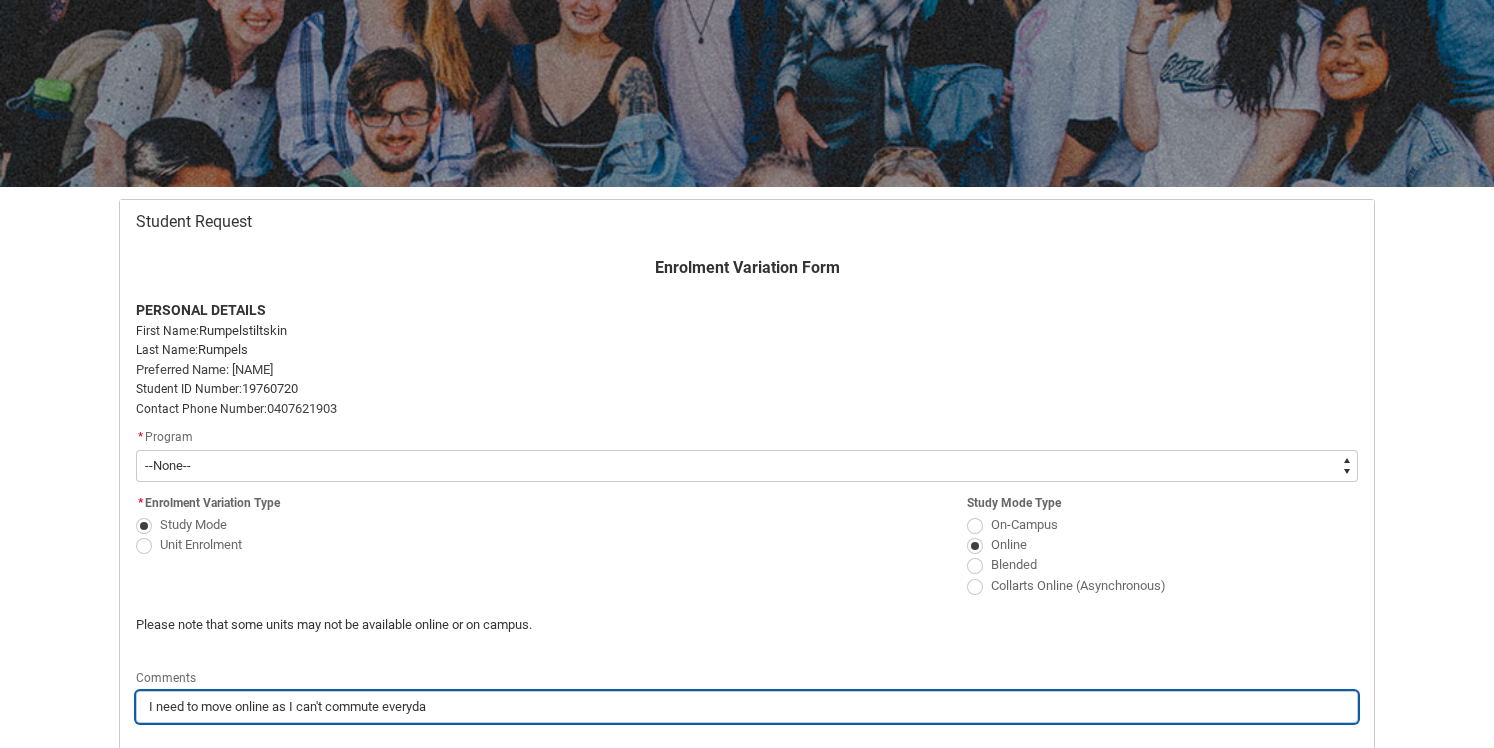 type on "I need to move online as I can't commute everyday" 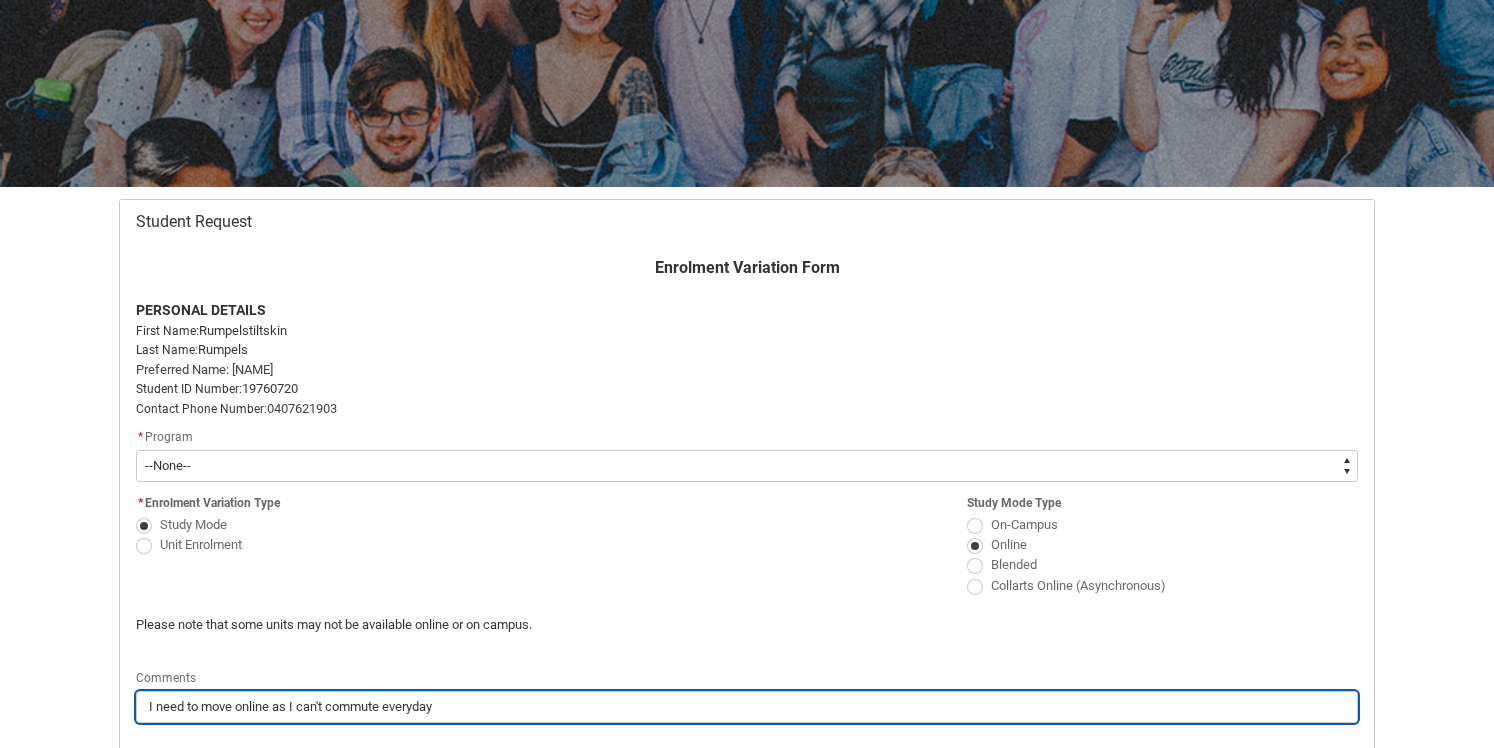 type on "I need to move online as I can't commute everyday." 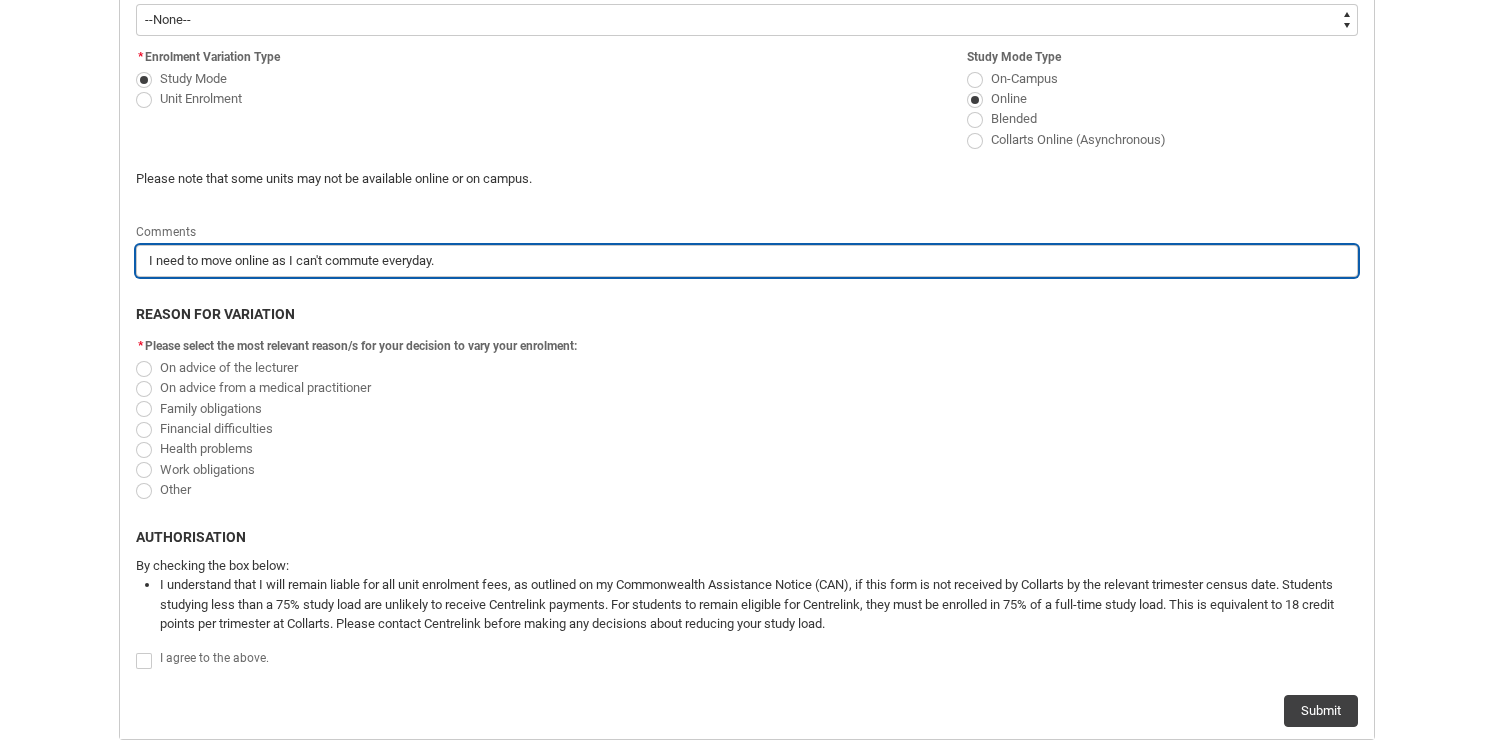 scroll, scrollTop: 760, scrollLeft: 0, axis: vertical 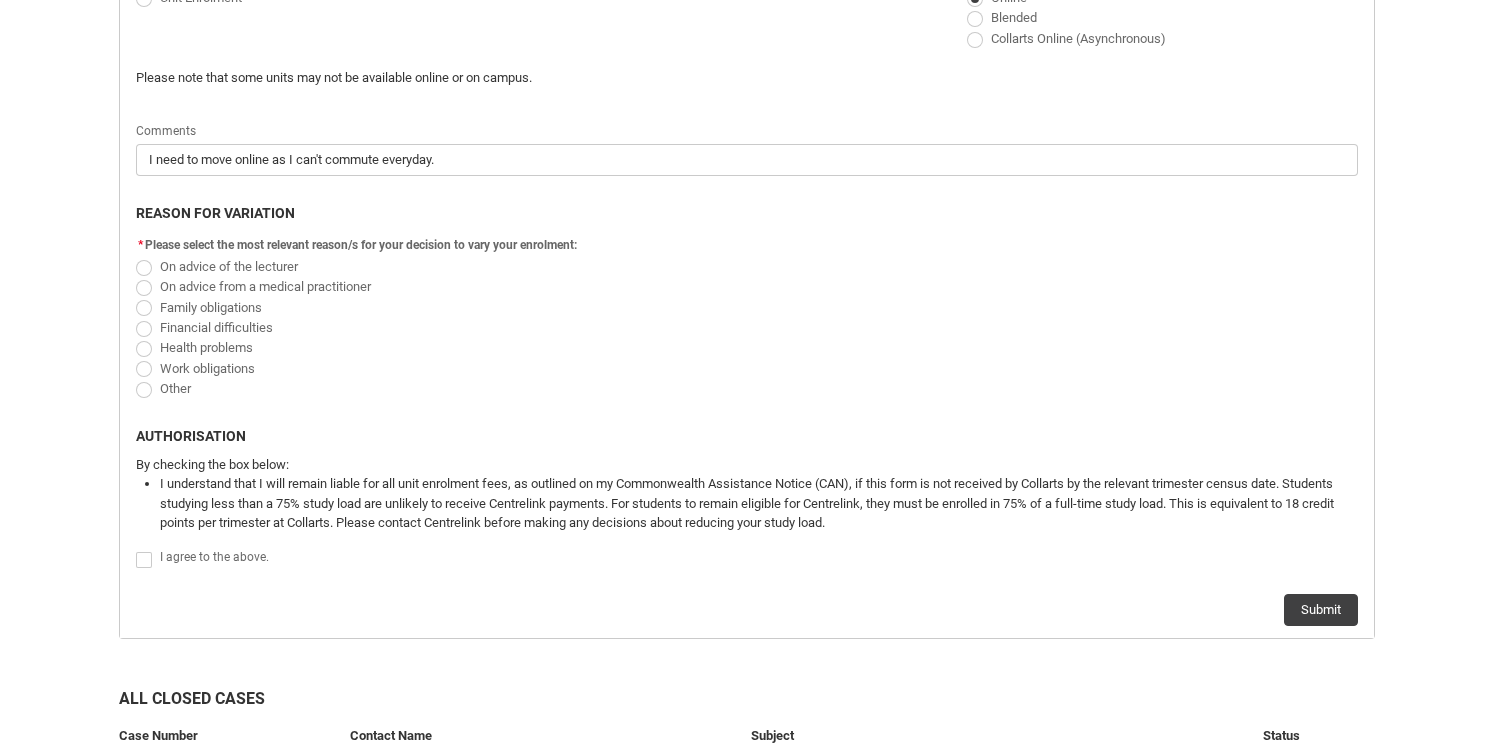 click at bounding box center (144, 390) 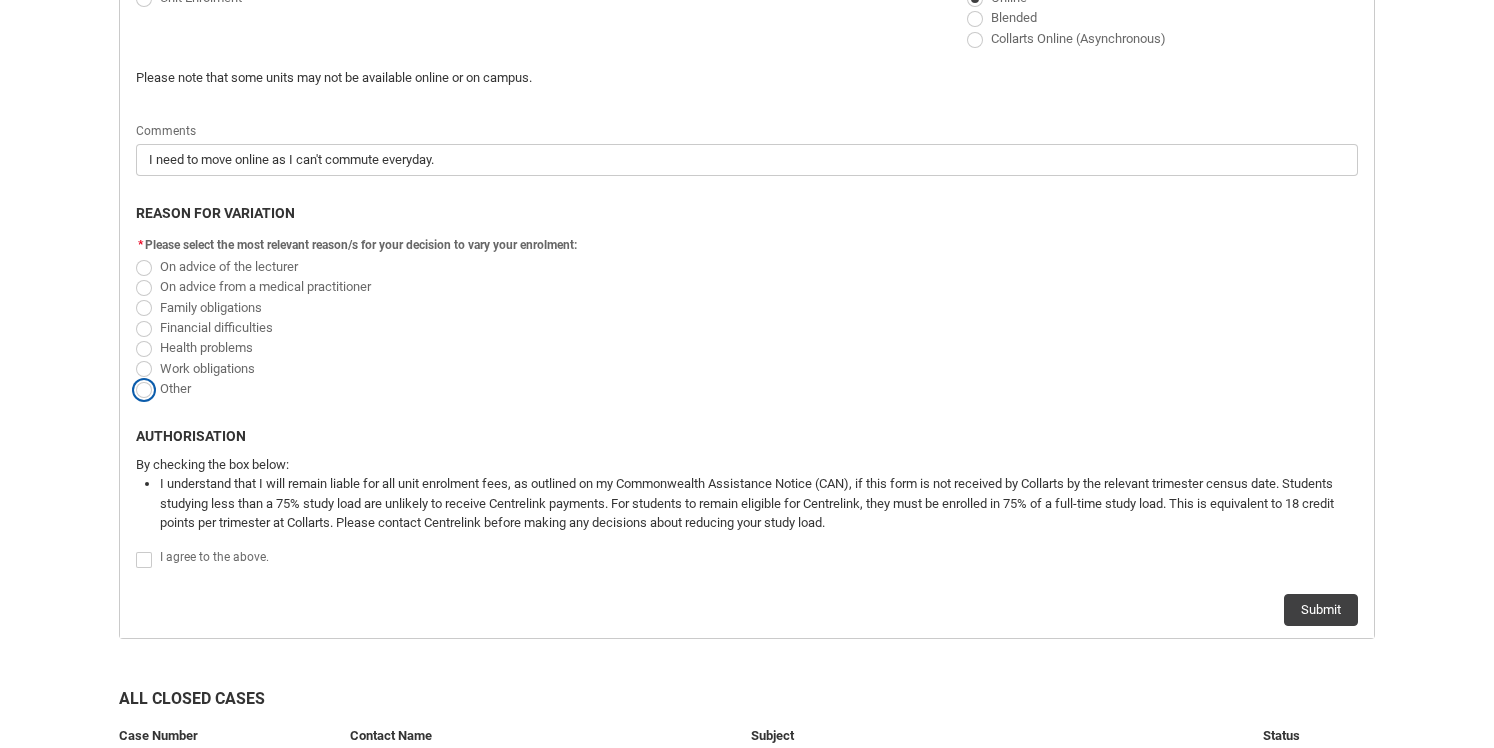 radio on "true" 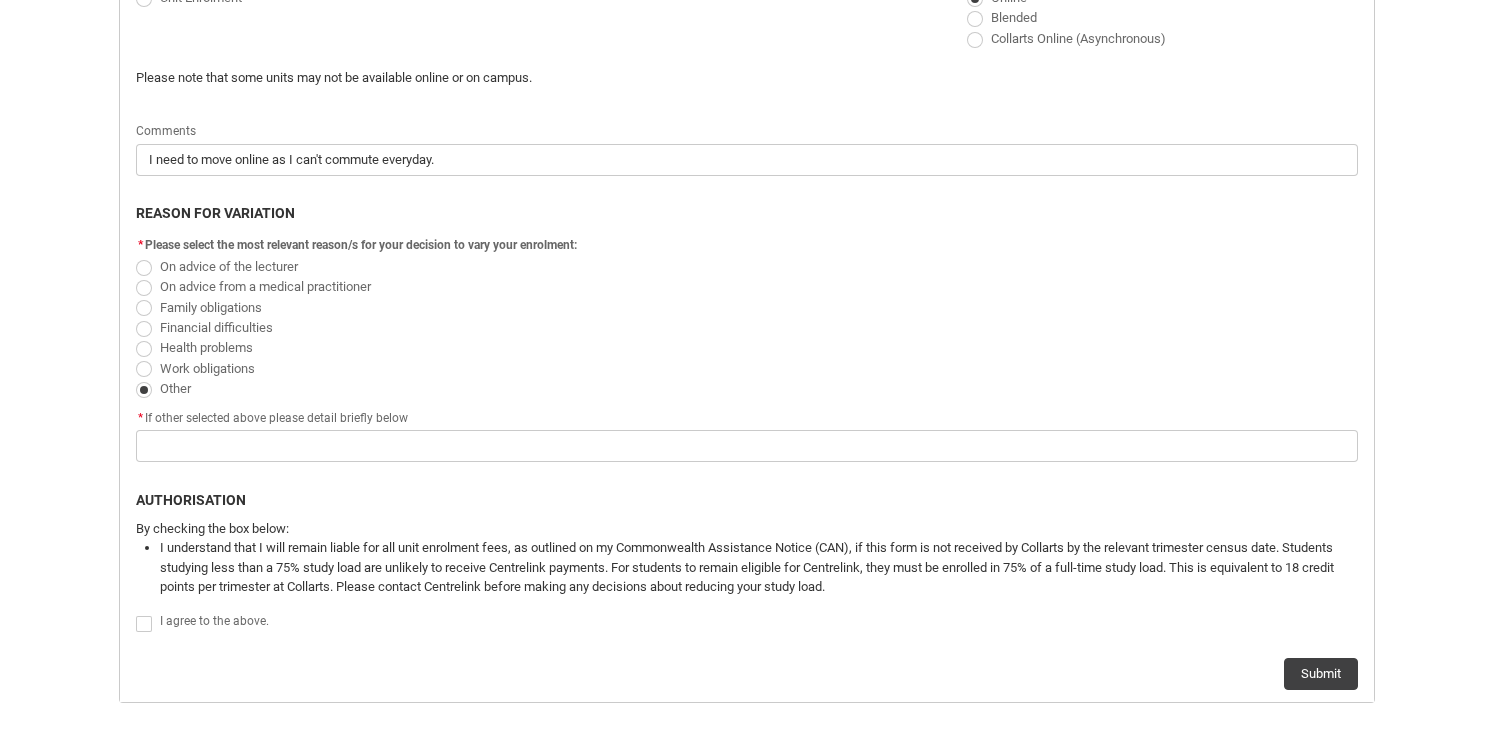 click on "* Please select the most relevant reason/s for your decision to vary your enrolment: On advice of the lecturer On advice from a medical practitioner Family obligations Financial difficulties Health problems Work obligations Other" 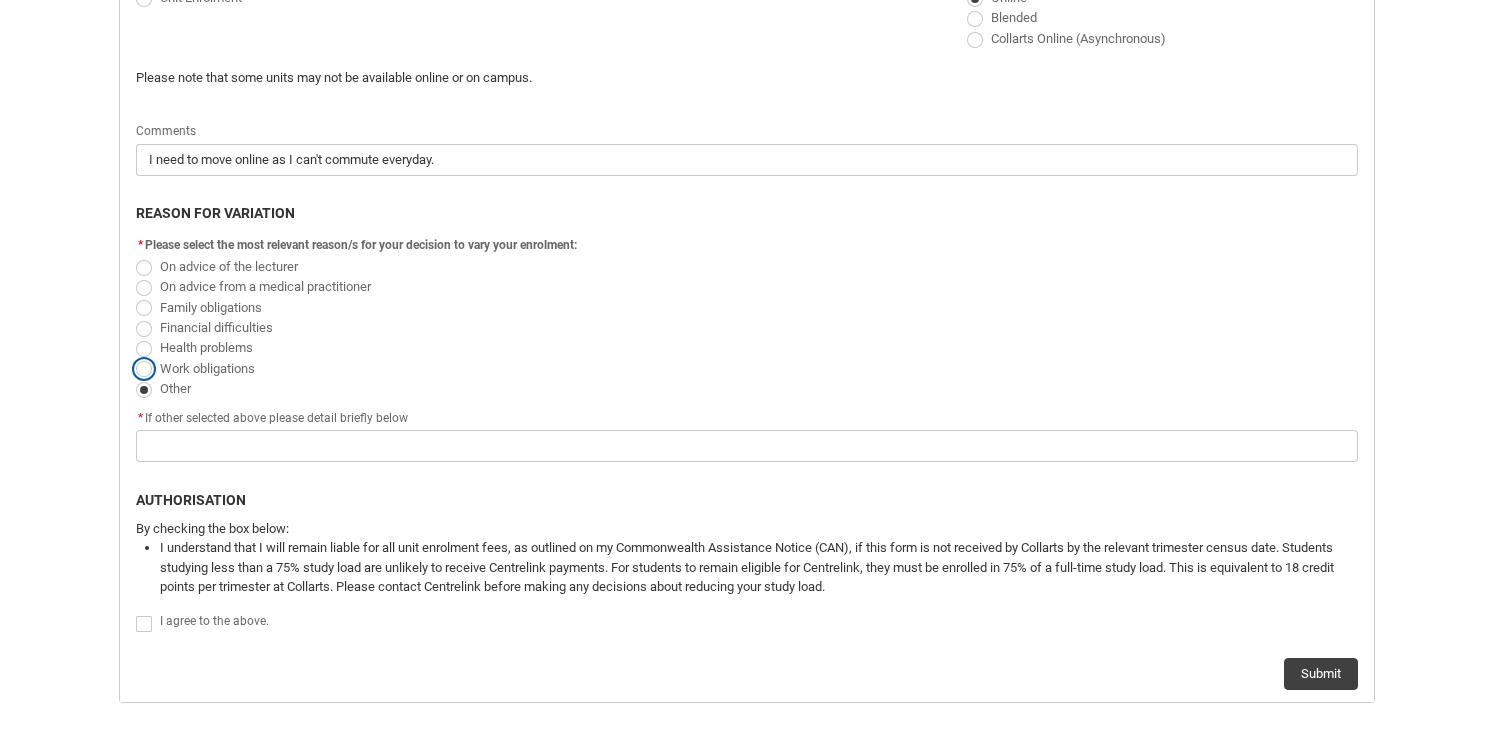 click on "Work obligations" at bounding box center (135, 357) 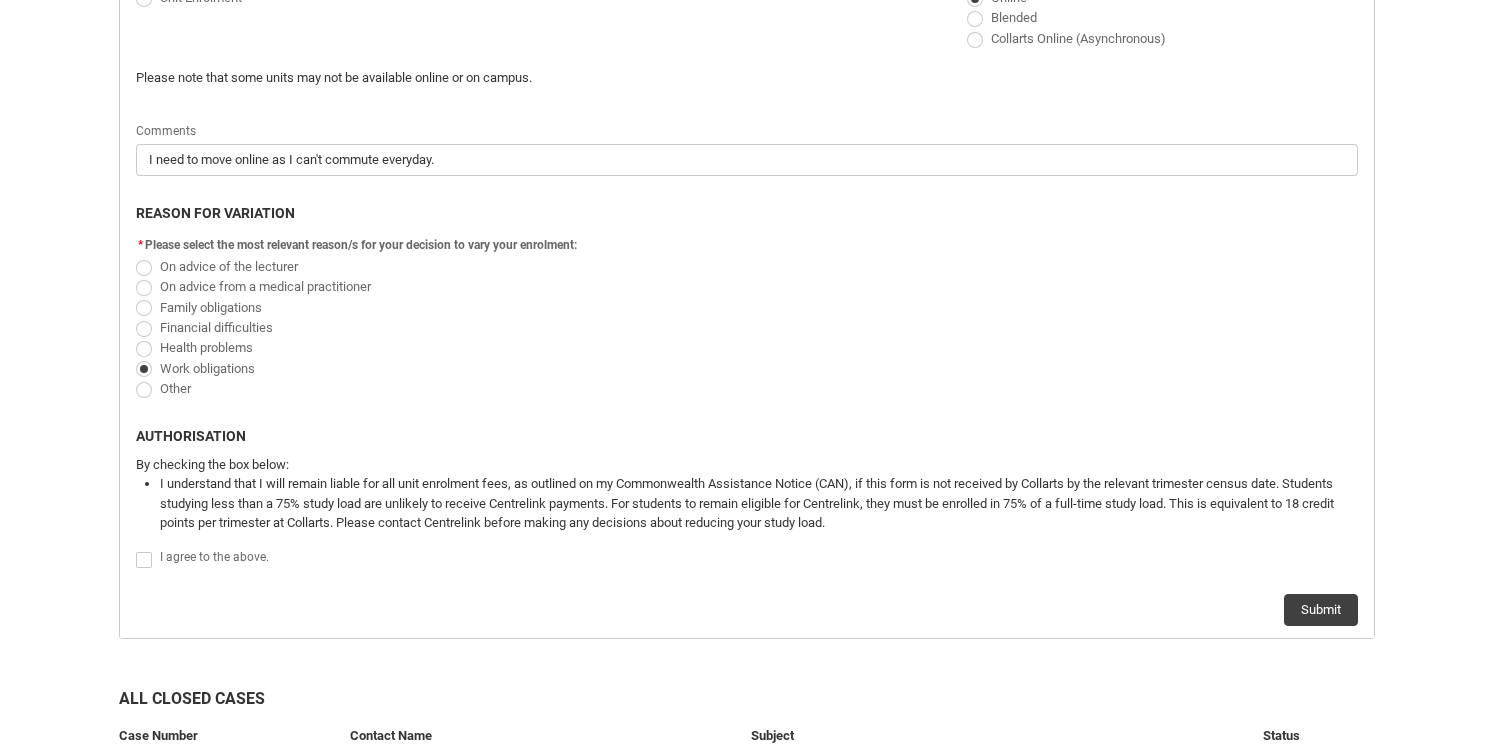 click at bounding box center [144, 329] 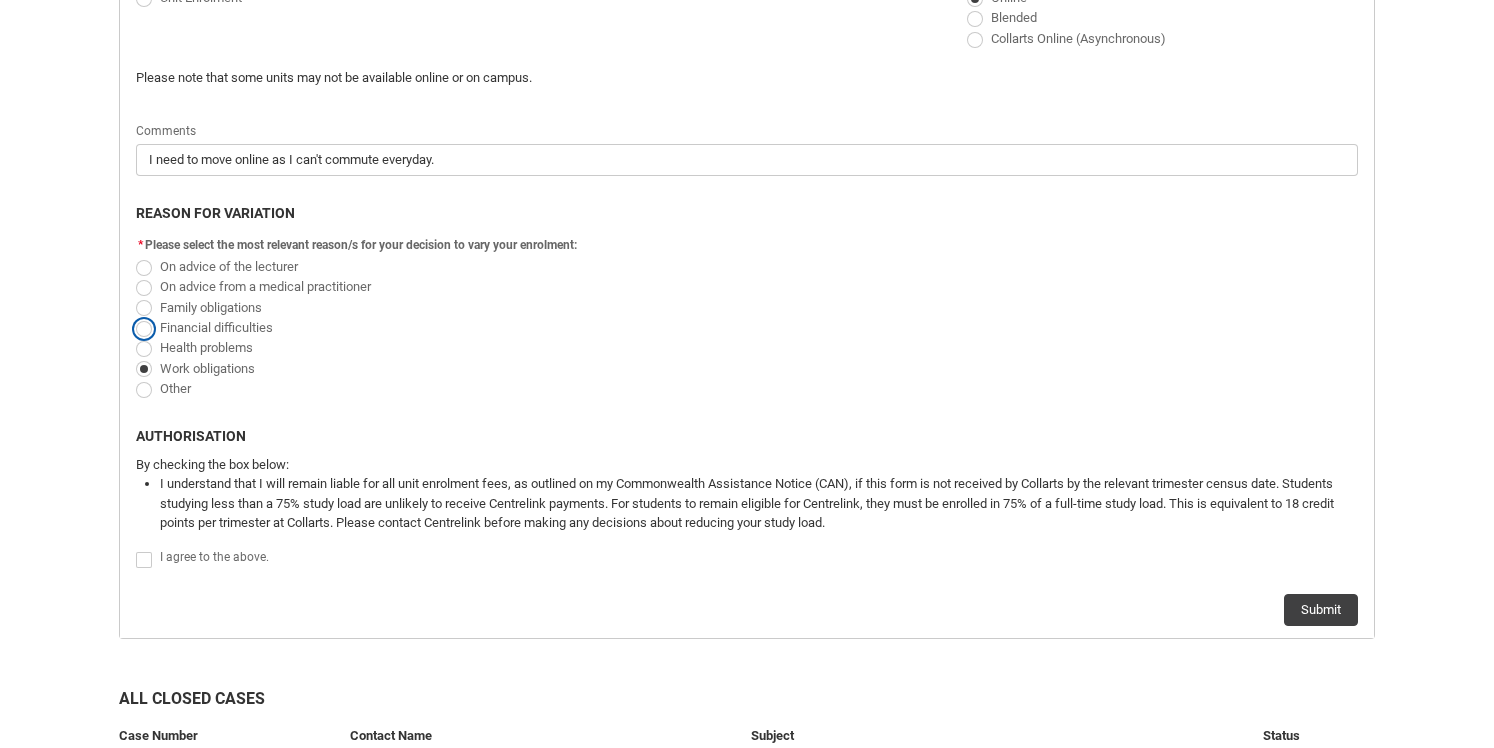 radio on "true" 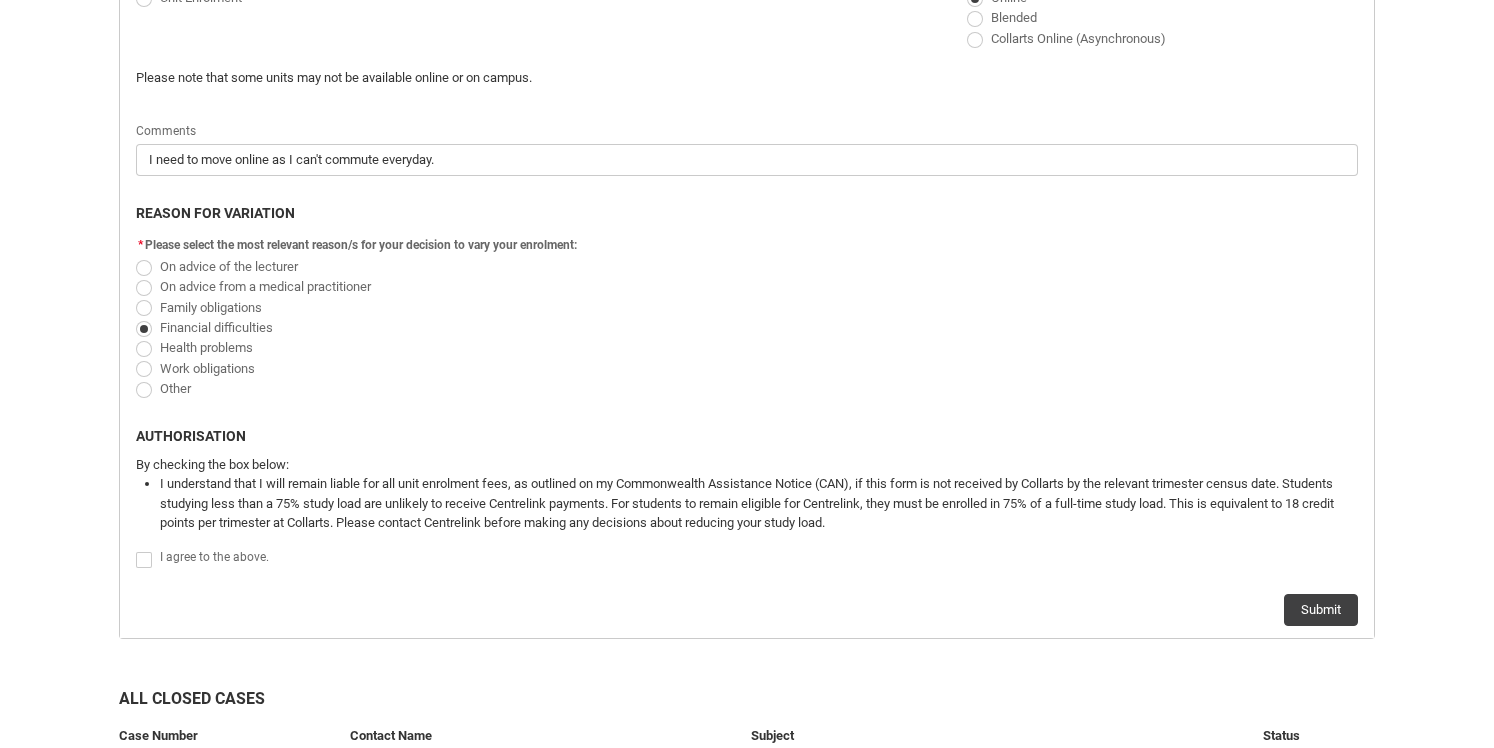 click 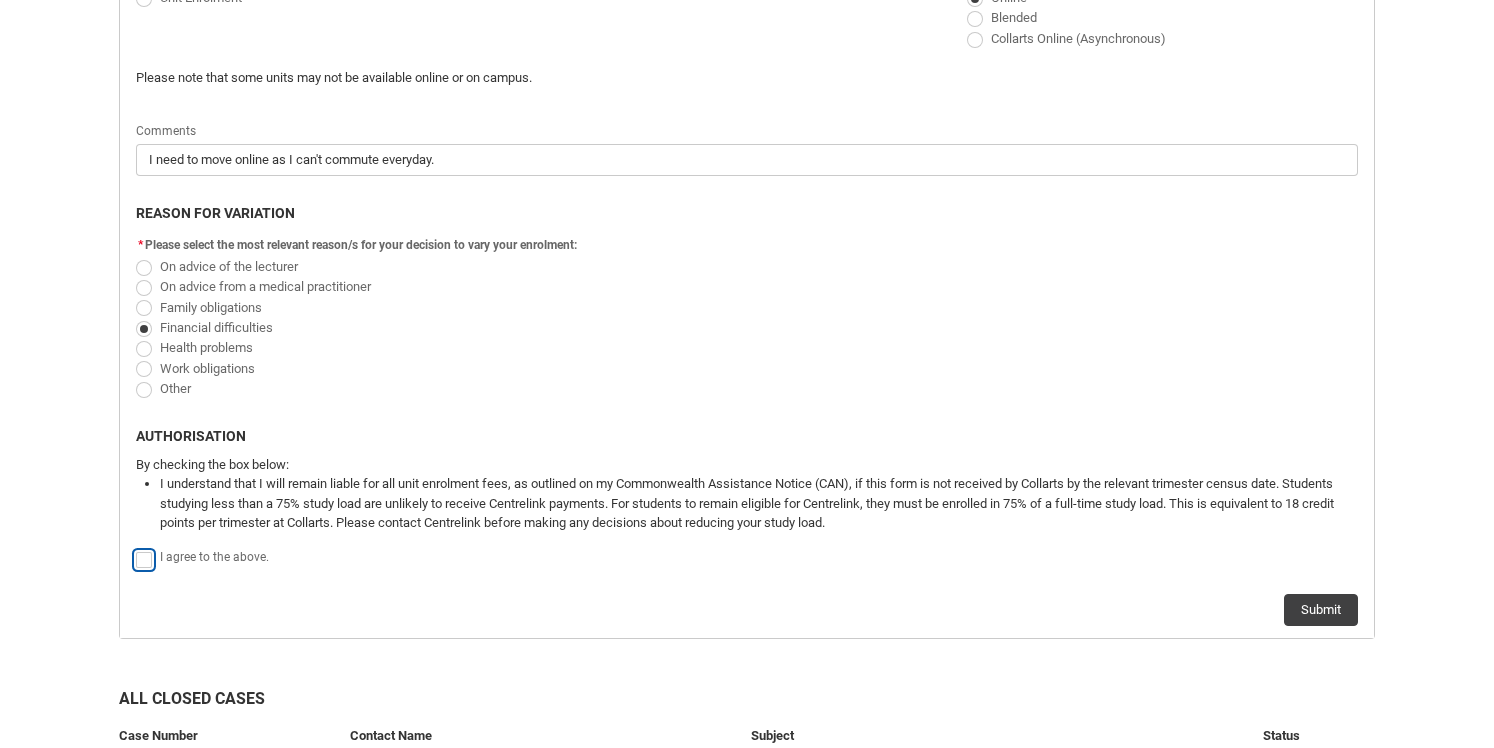 click at bounding box center [135, 548] 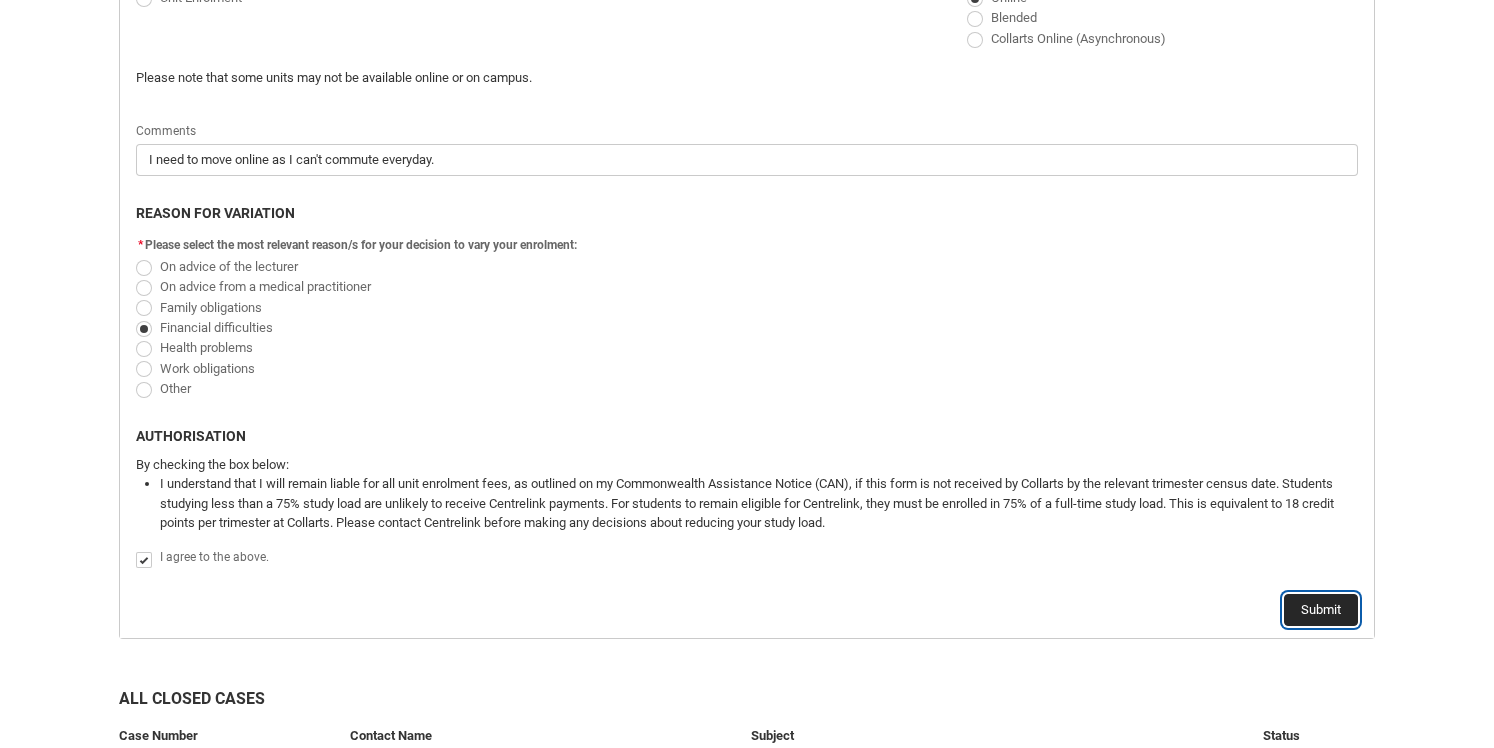 click on "Submit" 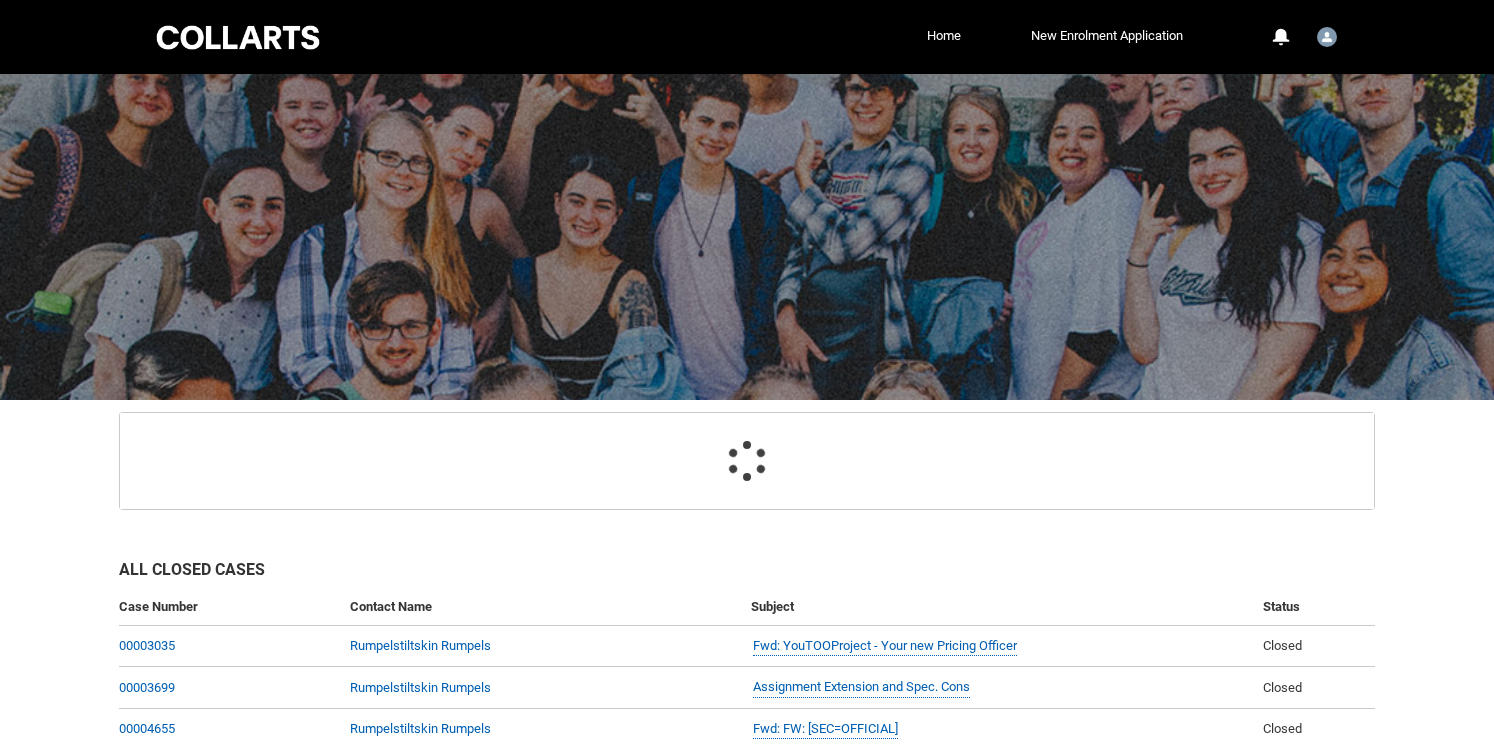 scroll, scrollTop: 213, scrollLeft: 0, axis: vertical 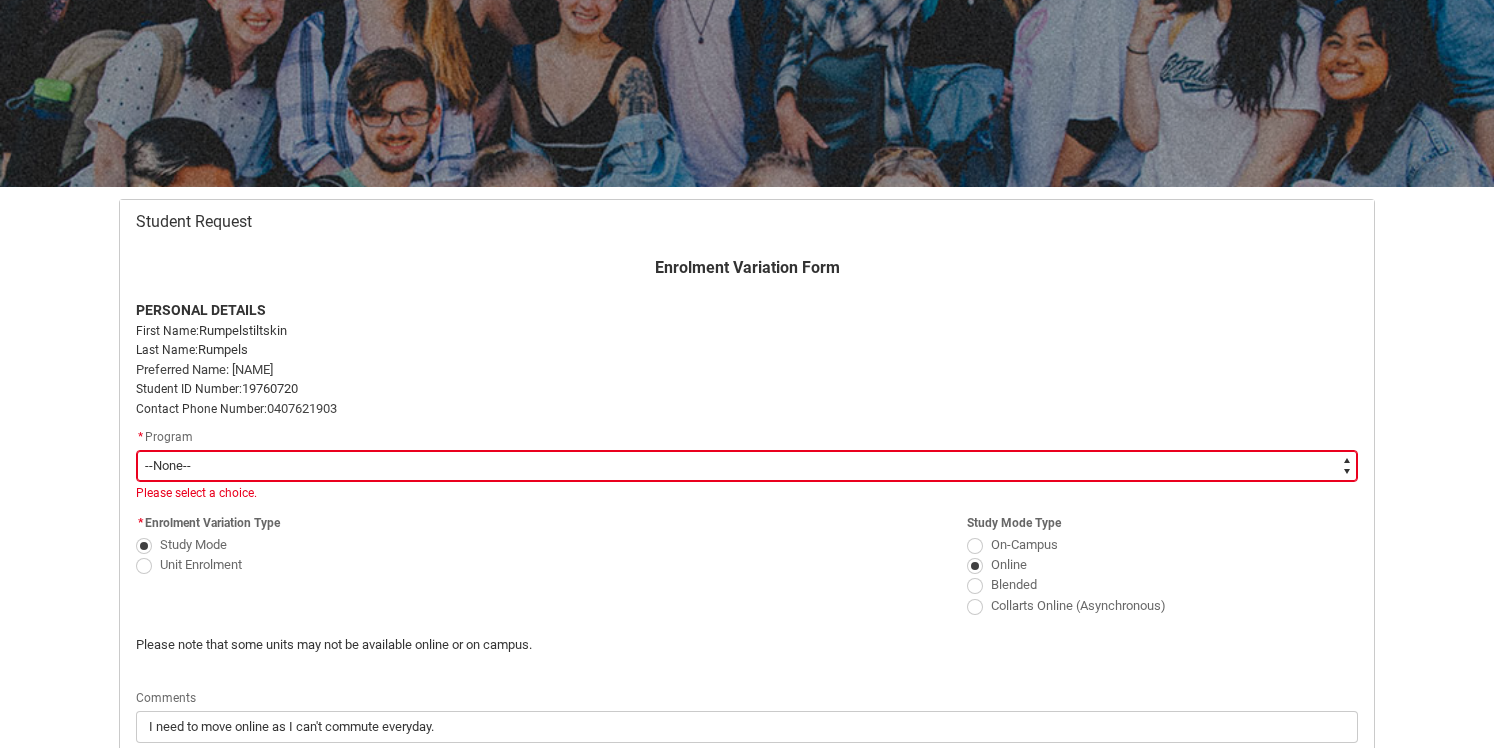 click on "--None-- Bachelor of Animation & VFX Bachelor of Design (Fashion & Sustainability) Diploma of Photography Diploma of Game Design" at bounding box center [747, 466] 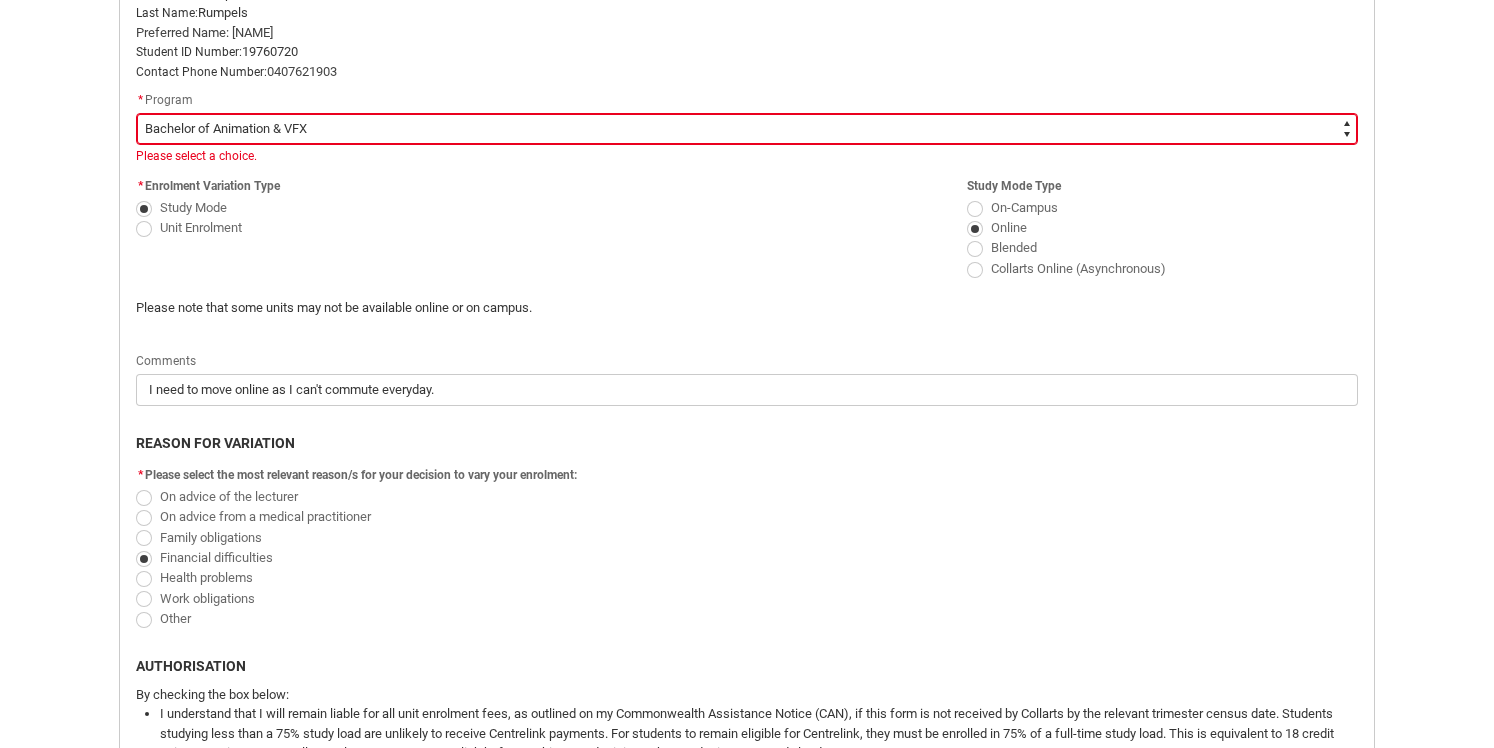 scroll, scrollTop: 642, scrollLeft: 0, axis: vertical 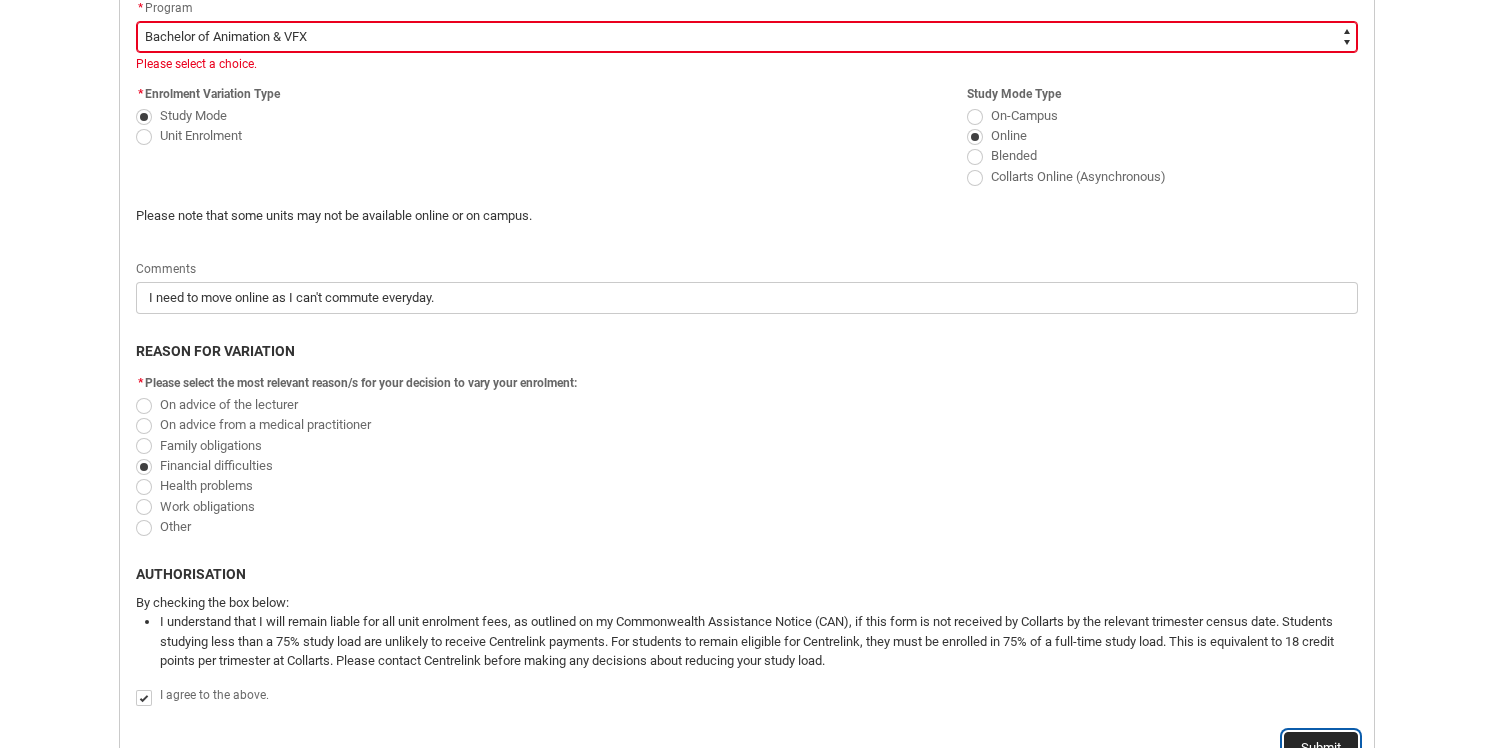 click on "Submit" 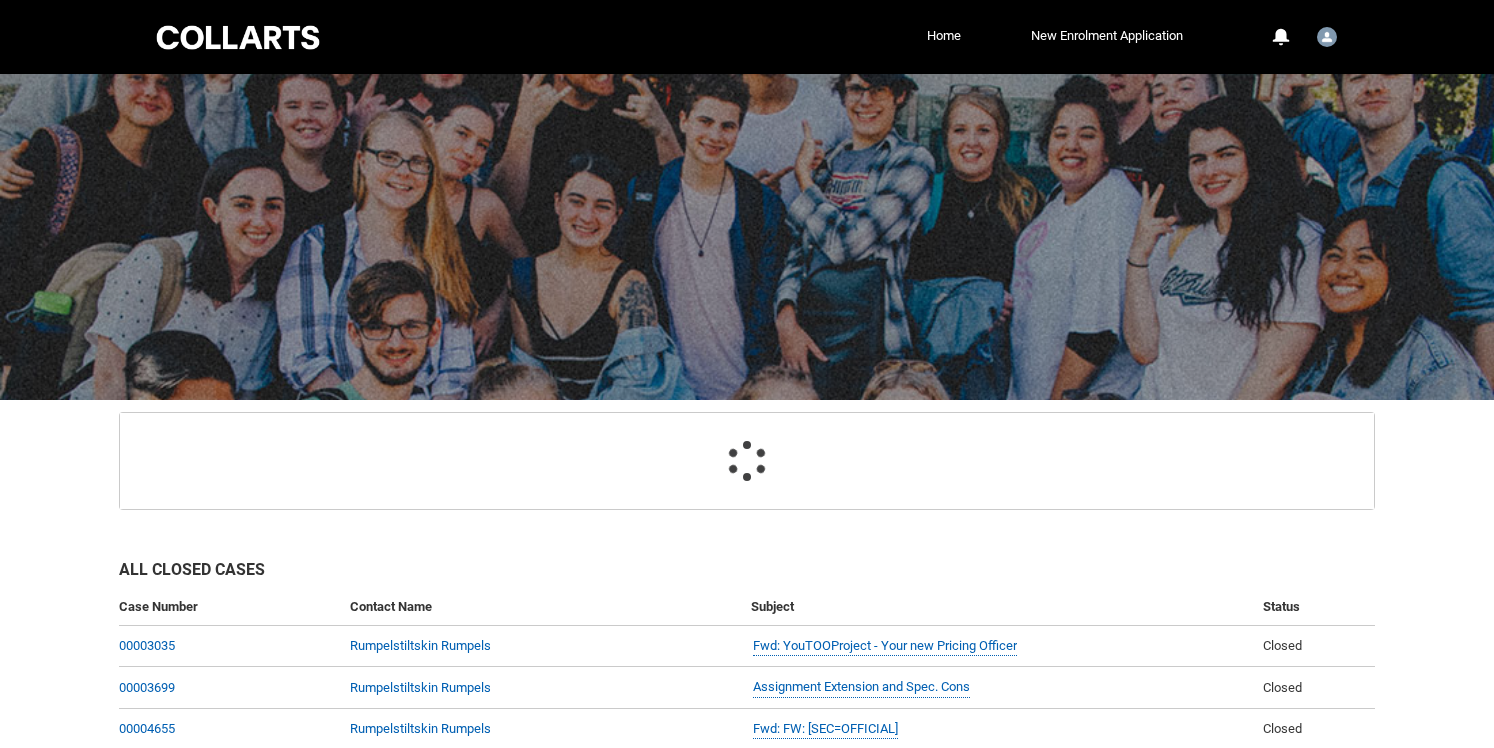 scroll, scrollTop: 213, scrollLeft: 0, axis: vertical 